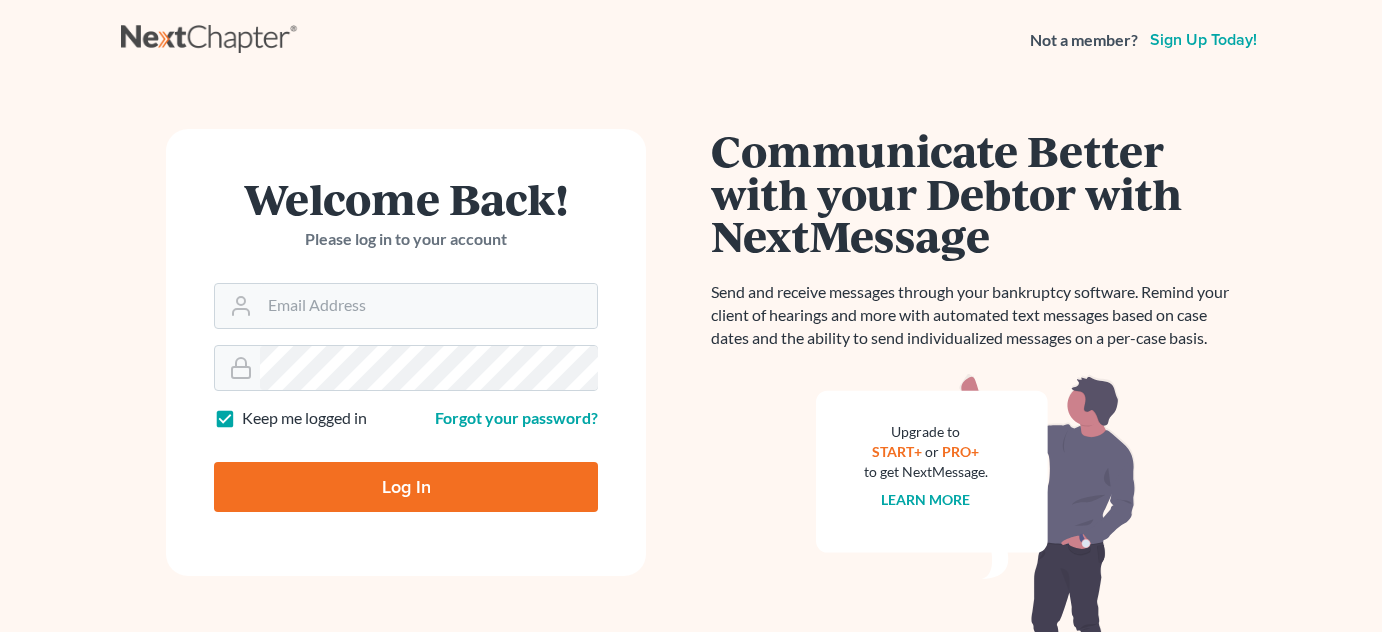 scroll, scrollTop: 0, scrollLeft: 0, axis: both 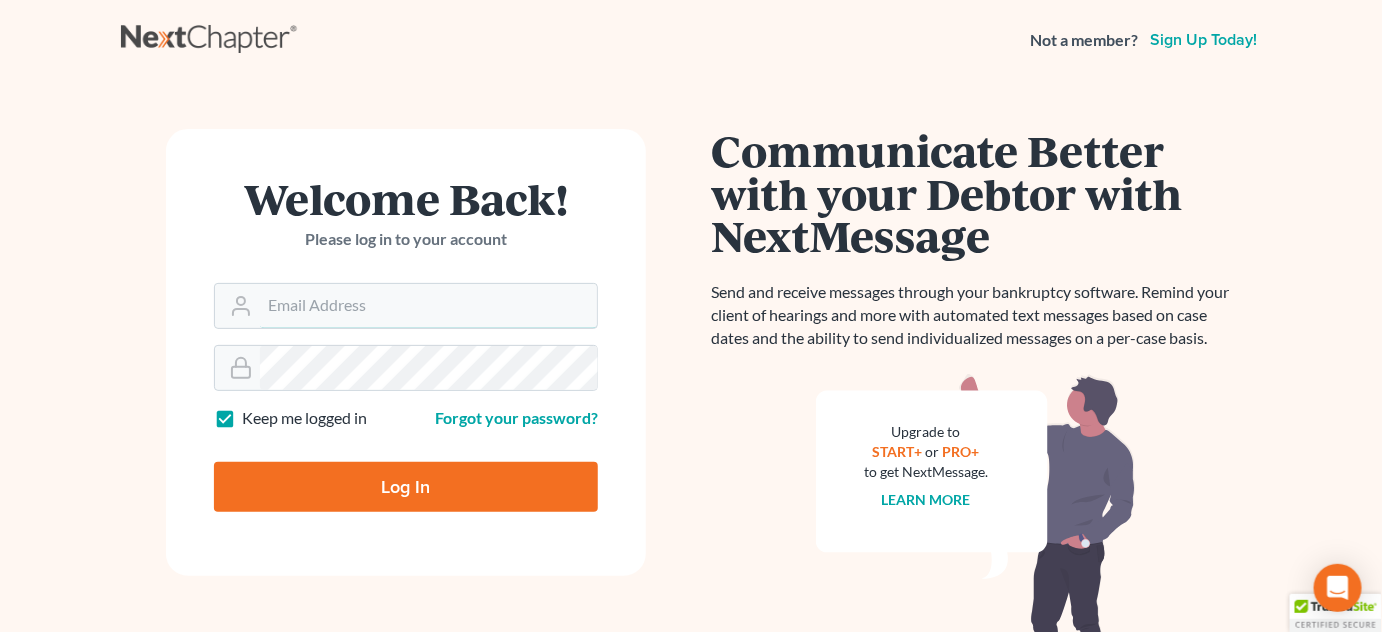type on "amy@dannlaw.com" 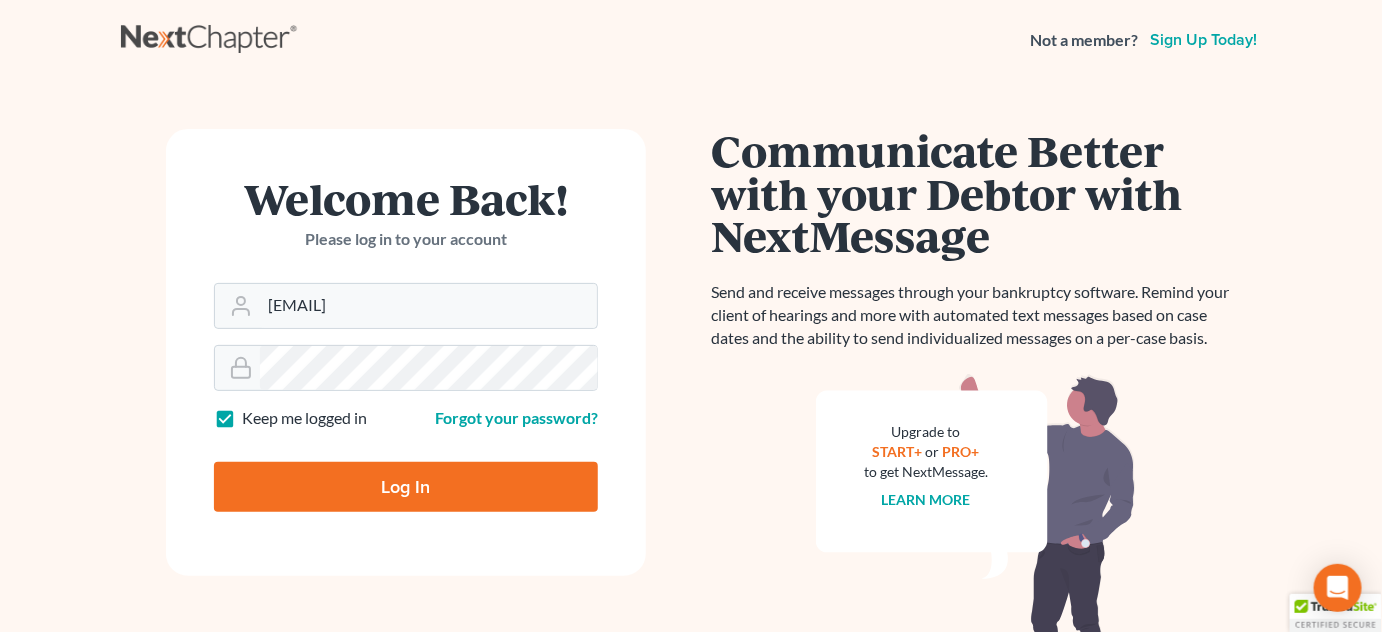 click on "Log In" at bounding box center (406, 487) 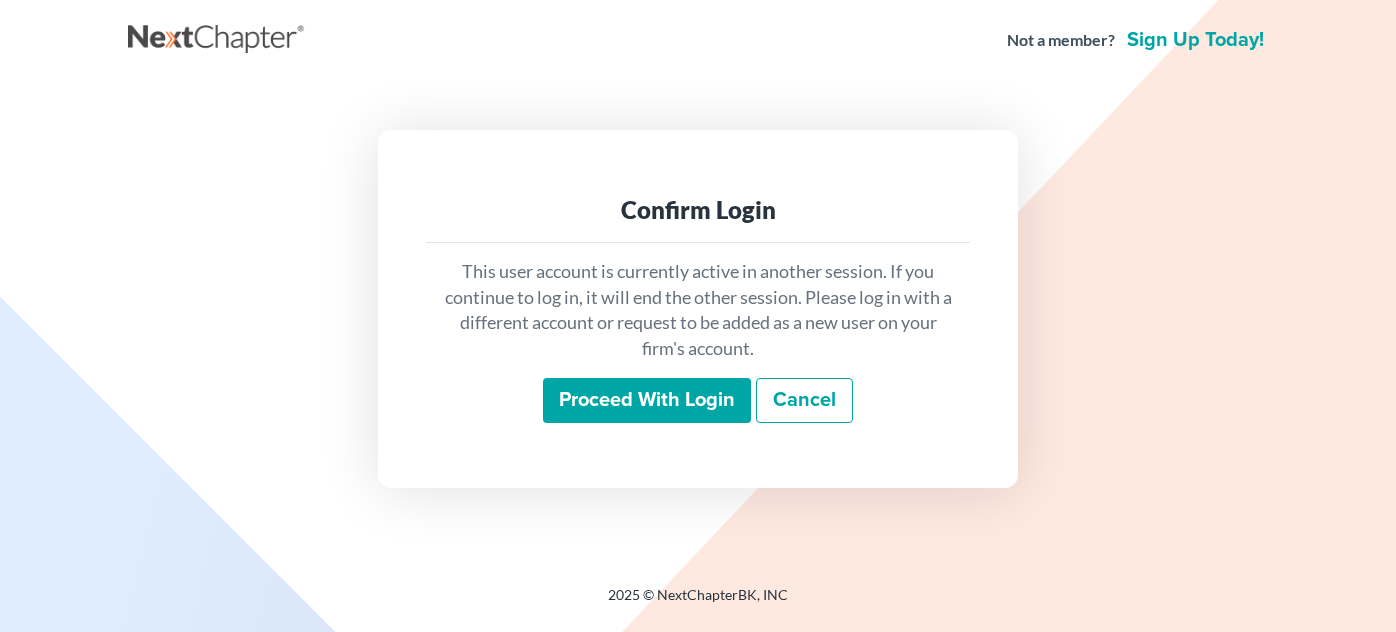 scroll, scrollTop: 0, scrollLeft: 0, axis: both 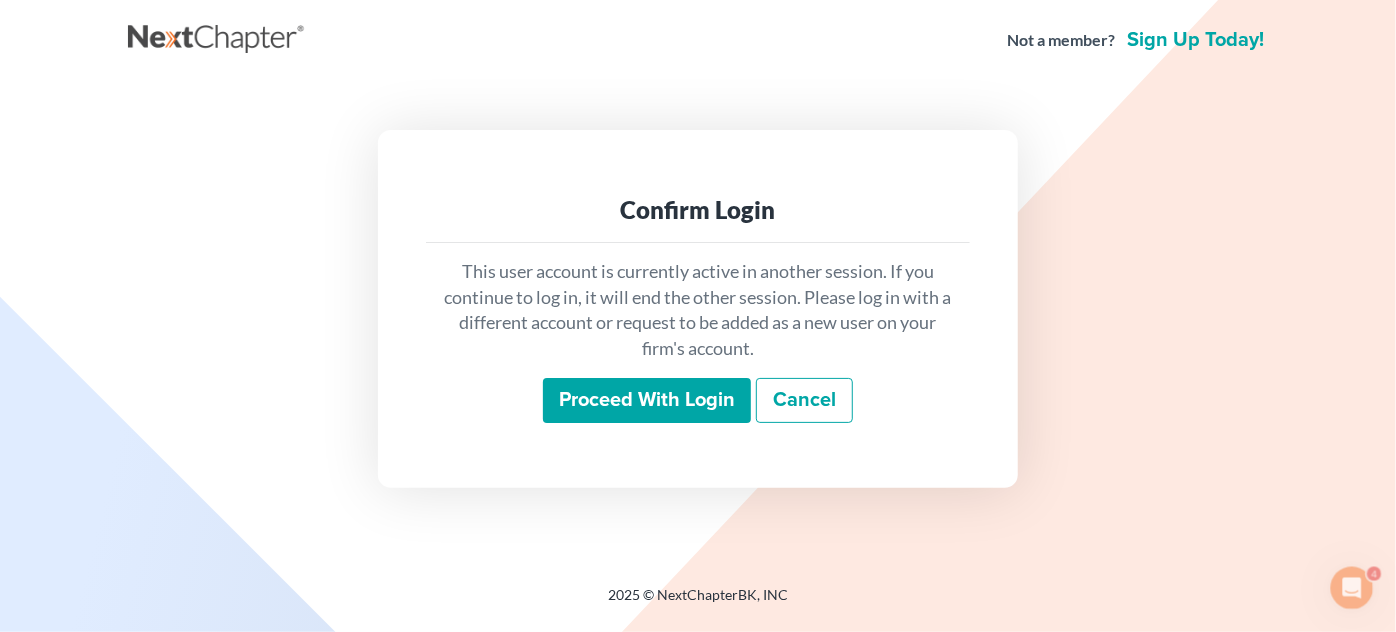 click on "Proceed with login" at bounding box center [647, 401] 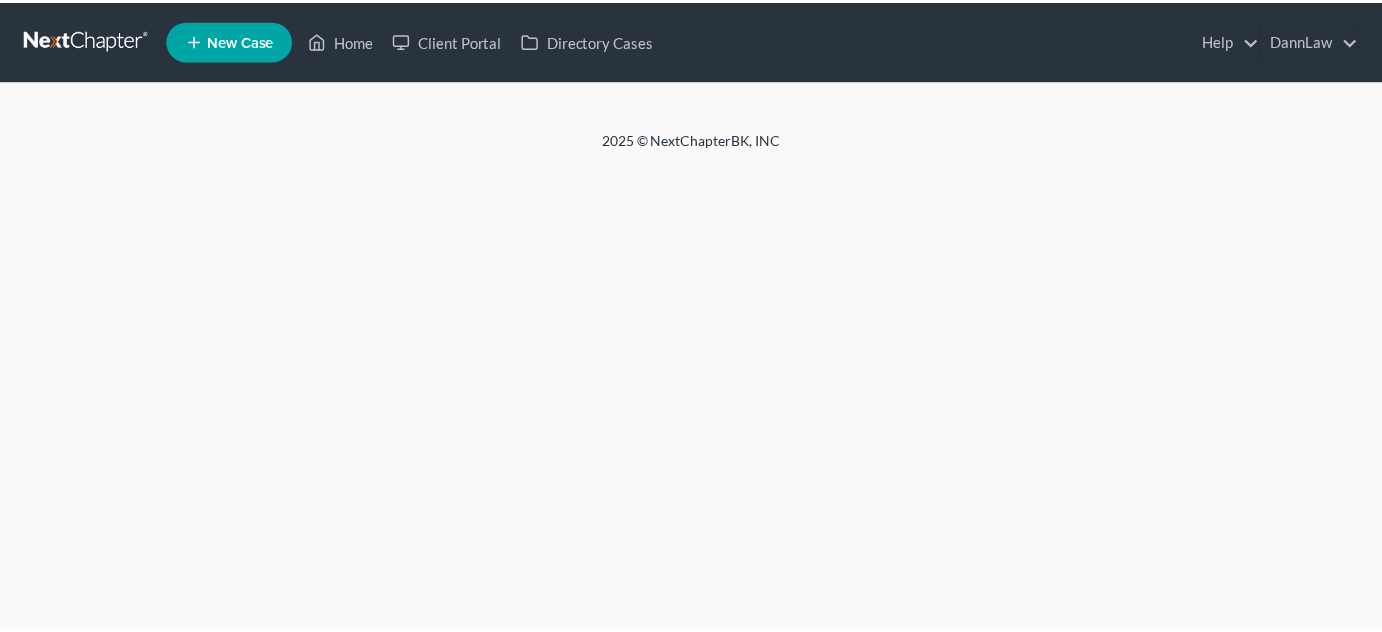 scroll, scrollTop: 0, scrollLeft: 0, axis: both 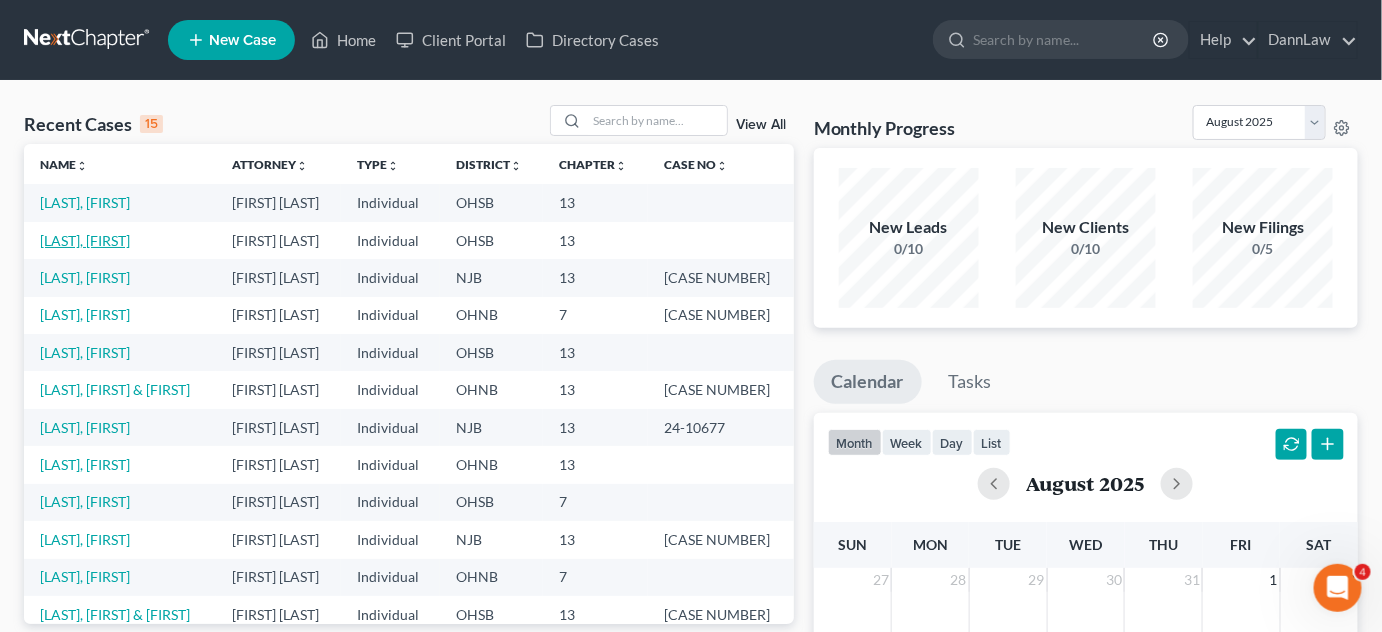 click on "[LAST], [FIRST]" at bounding box center (85, 240) 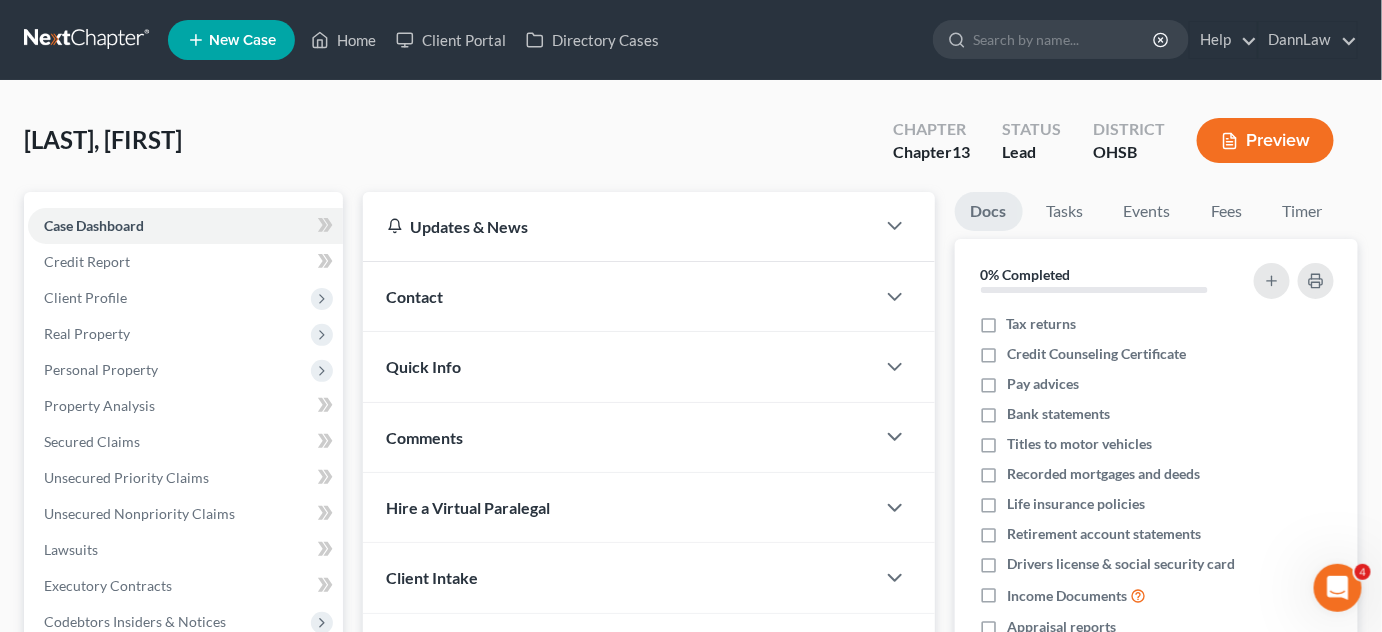 click on "[LAST], [FIRST]" at bounding box center [691, 148] 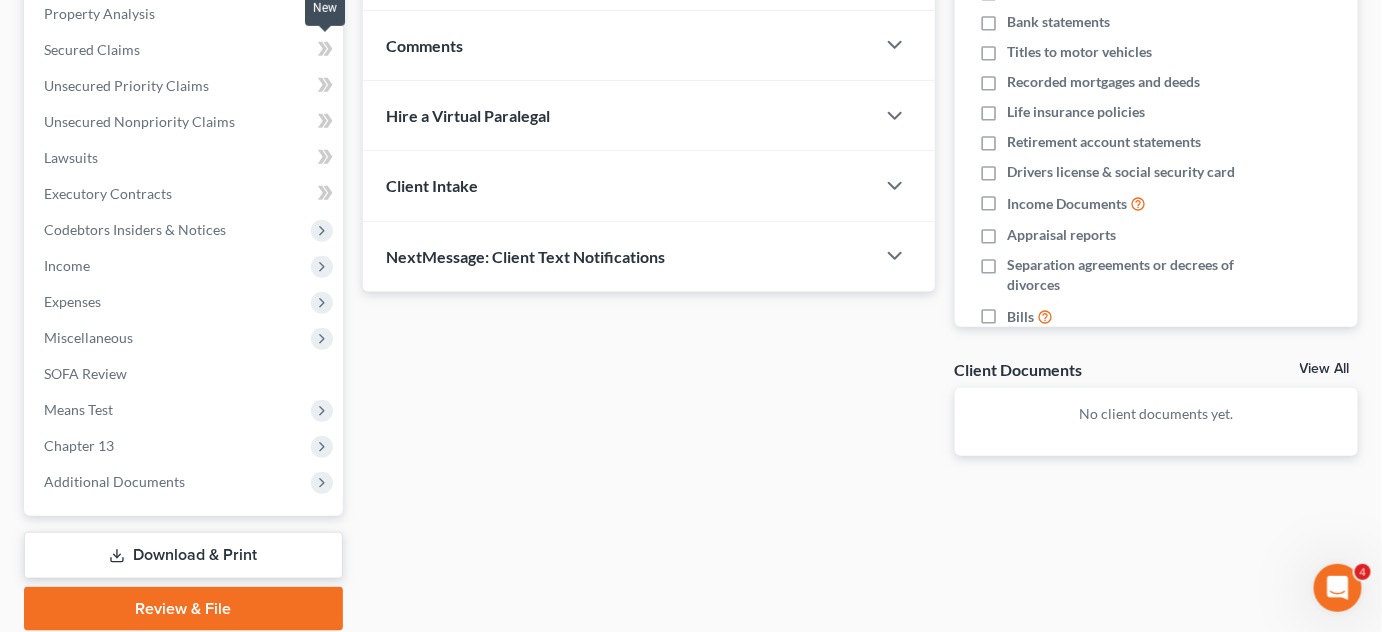 scroll, scrollTop: 465, scrollLeft: 0, axis: vertical 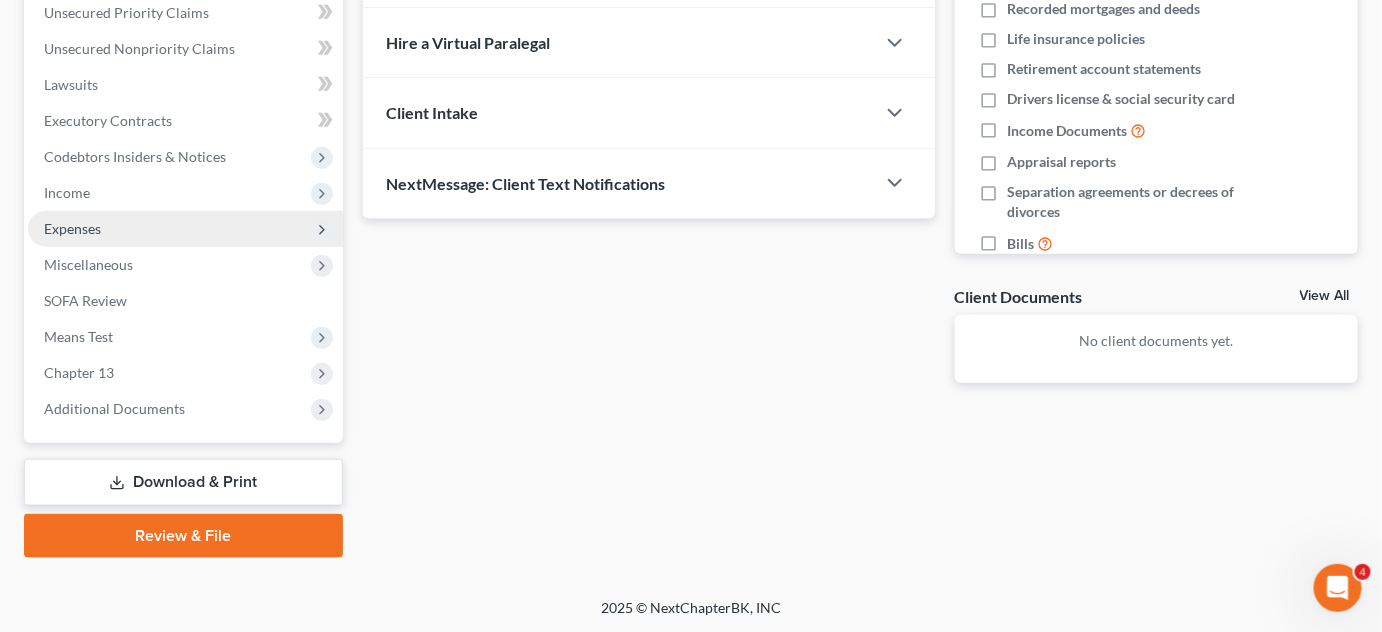 click on "Expenses" at bounding box center [185, 229] 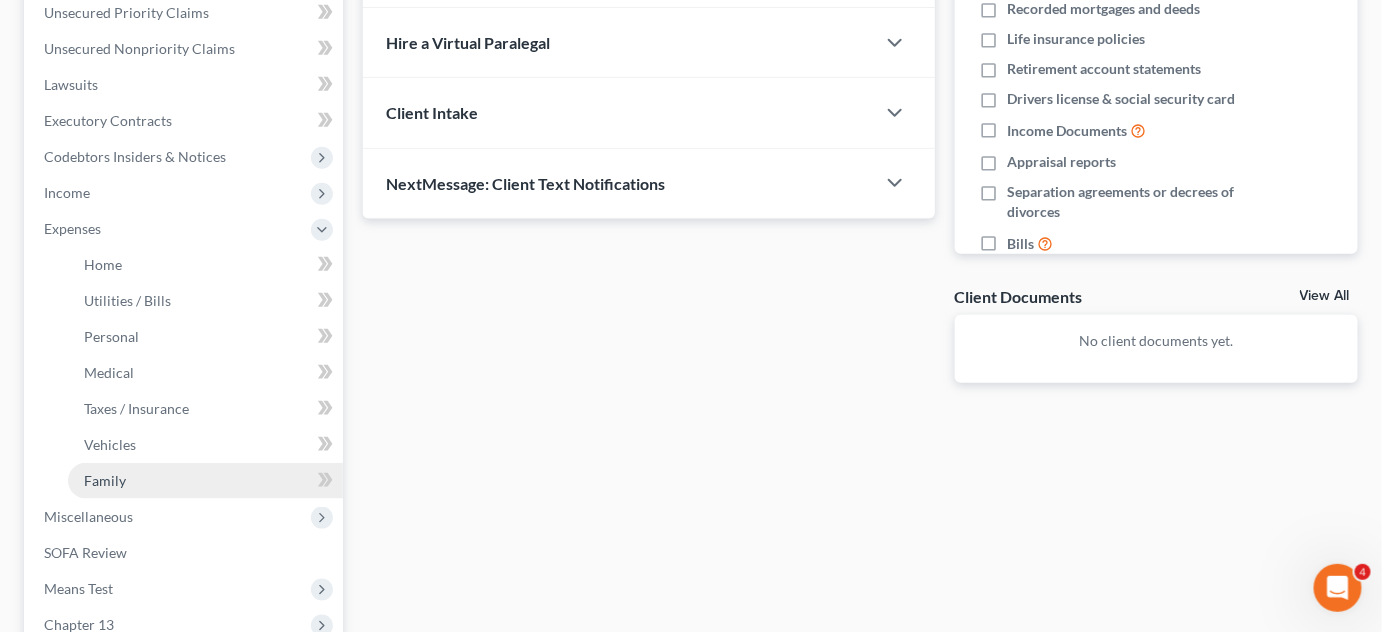 click on "Family" at bounding box center [105, 480] 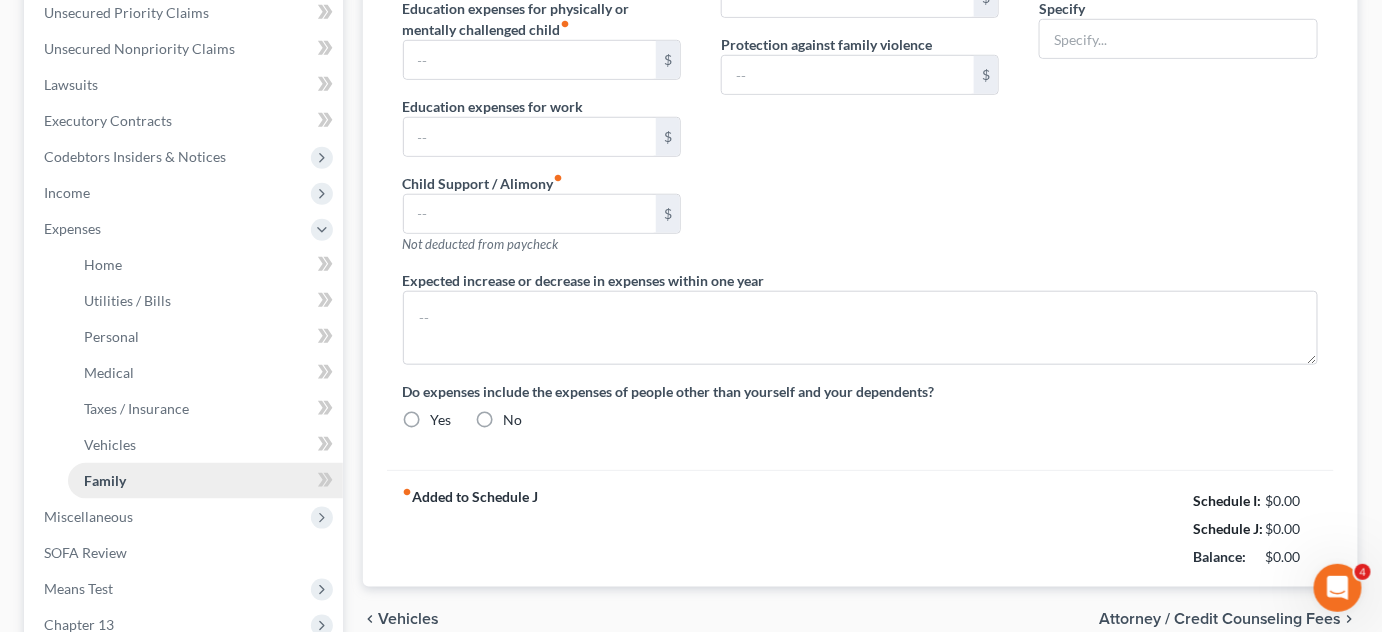 type on "0.00" 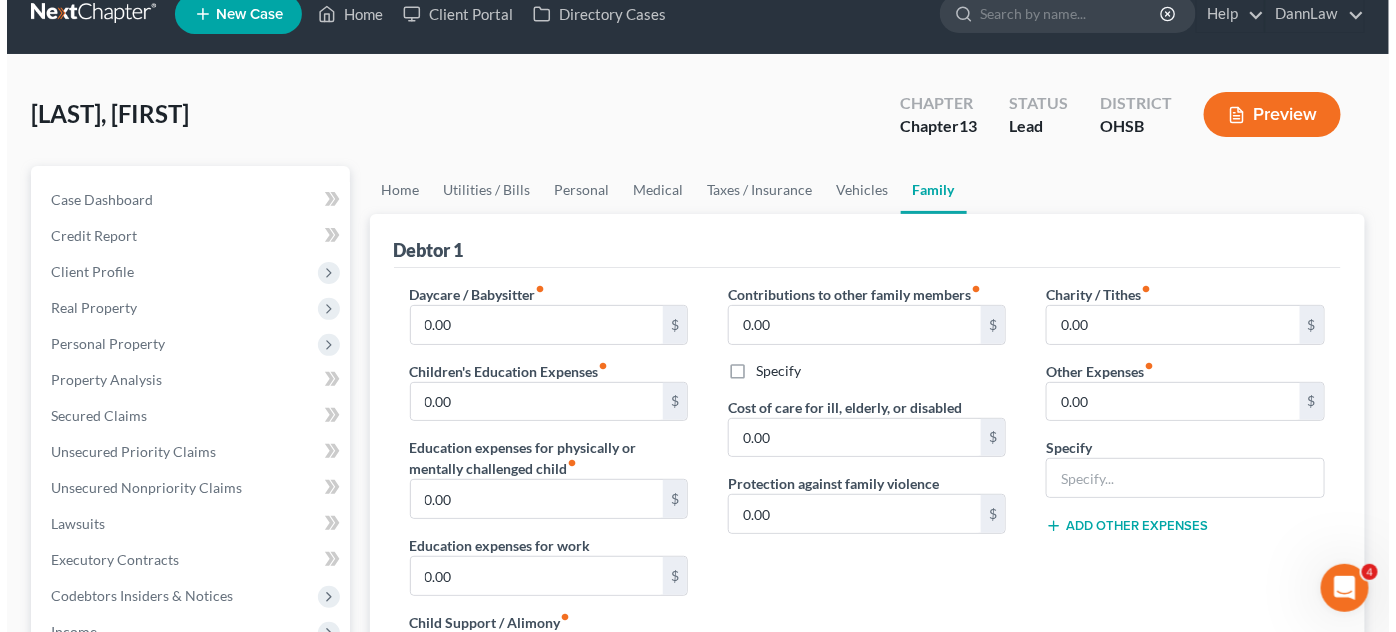 scroll, scrollTop: 0, scrollLeft: 0, axis: both 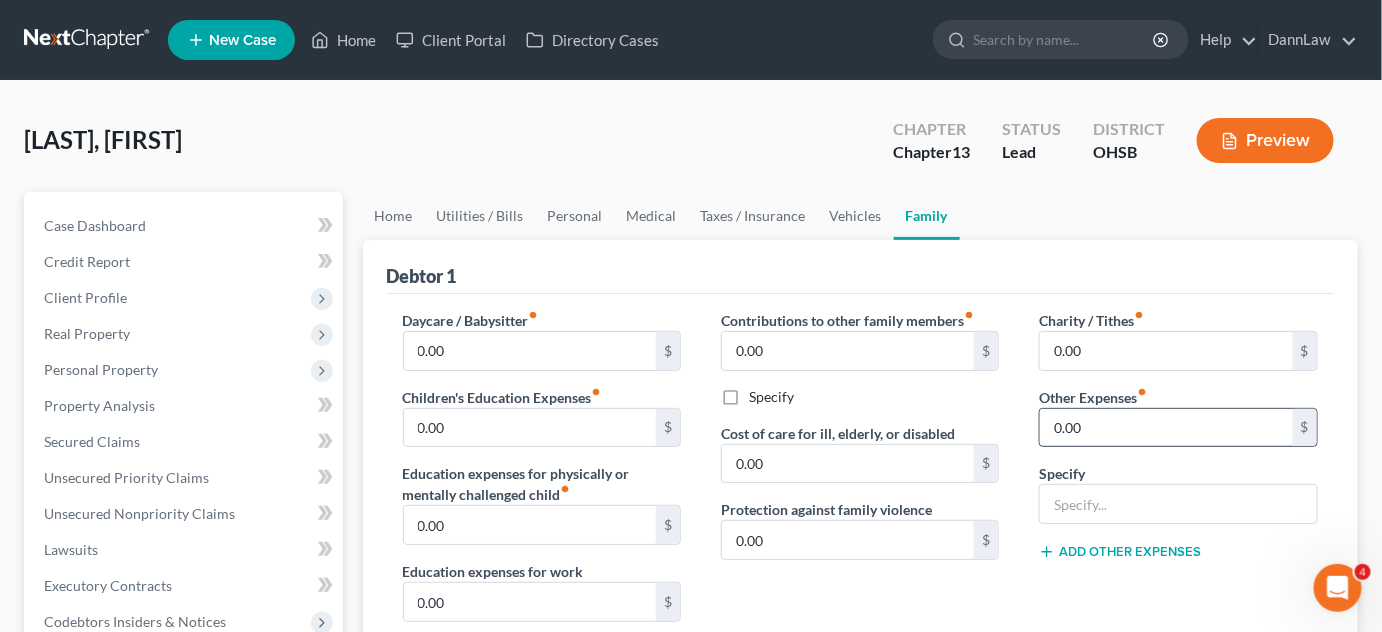 click on "0.00" at bounding box center [1166, 428] 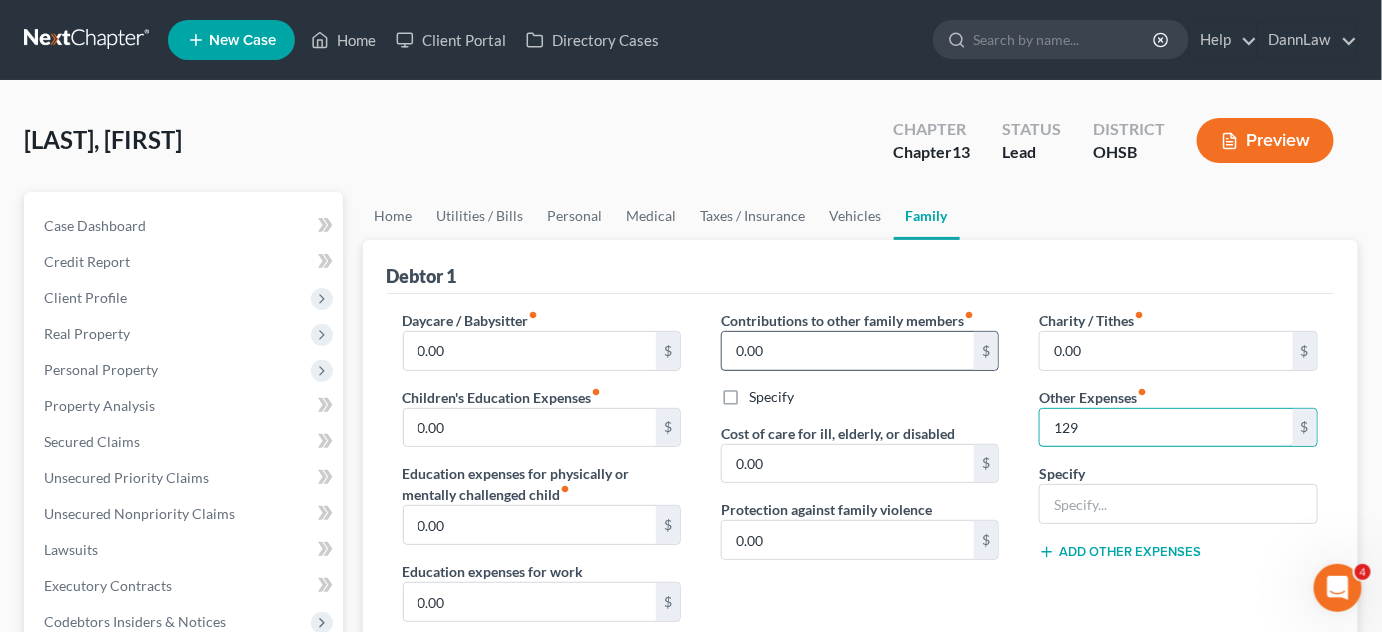 type on "129" 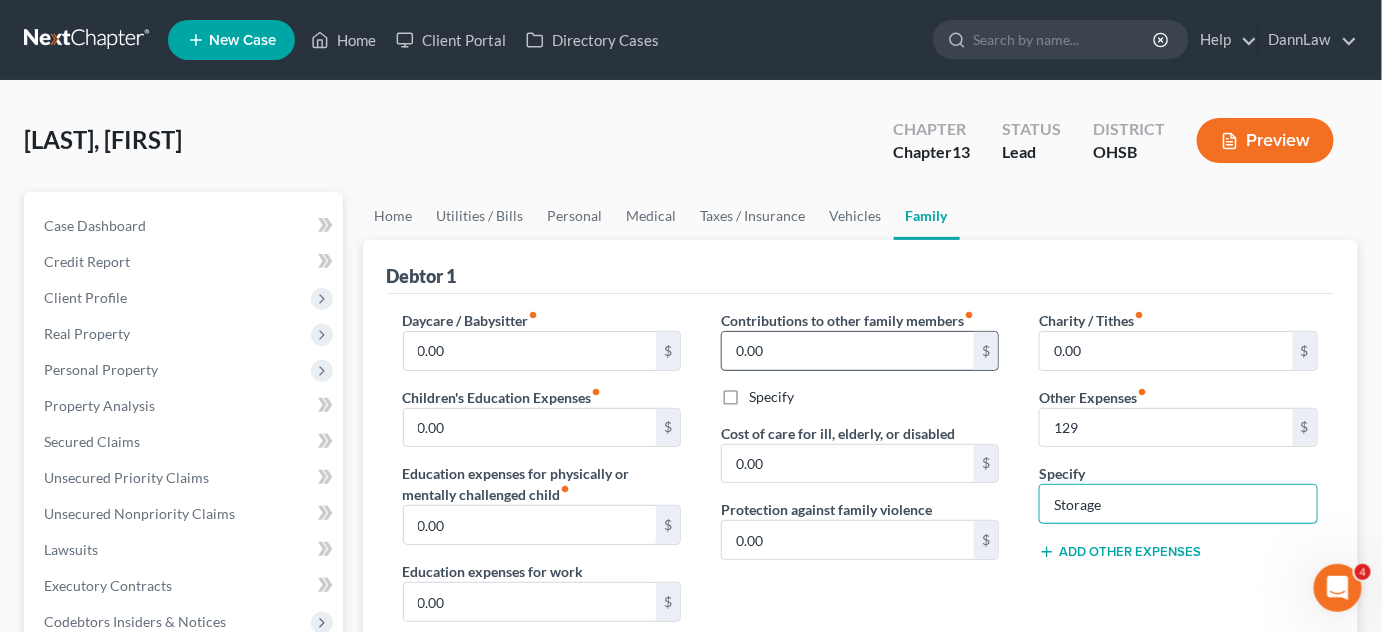 type on "Storage Unit" 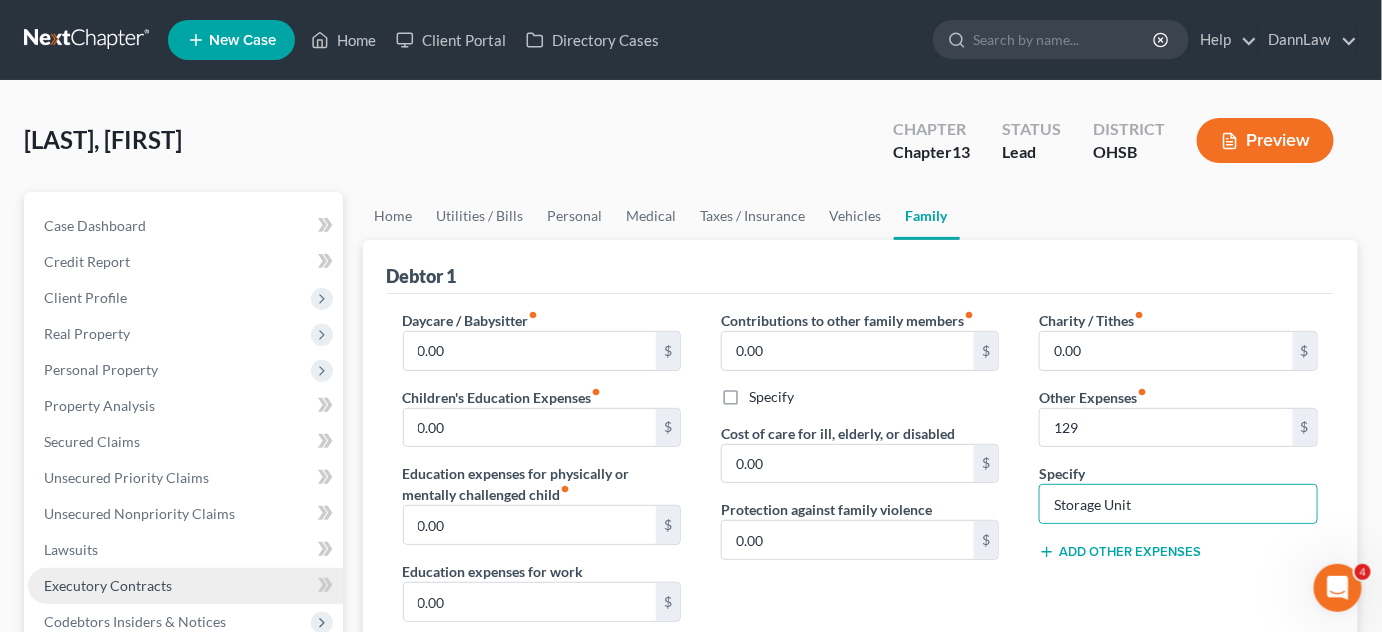 click on "Executory Contracts" at bounding box center [108, 585] 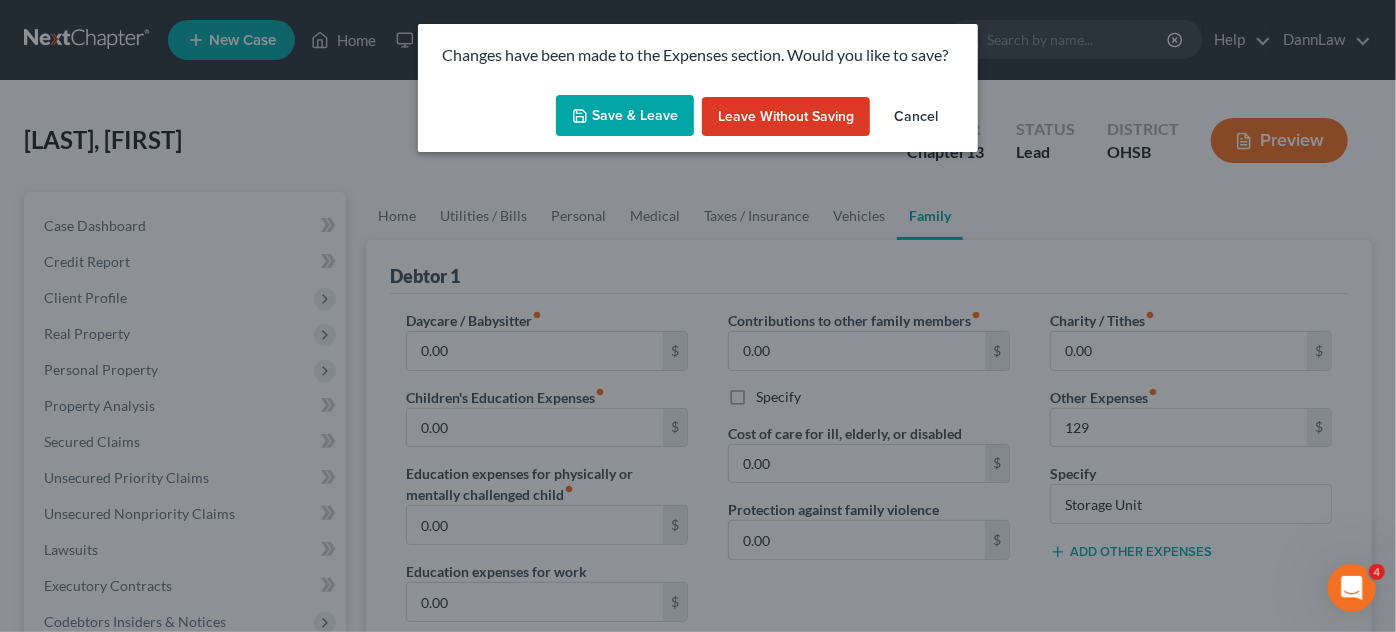 click on "Save & Leave" at bounding box center [625, 116] 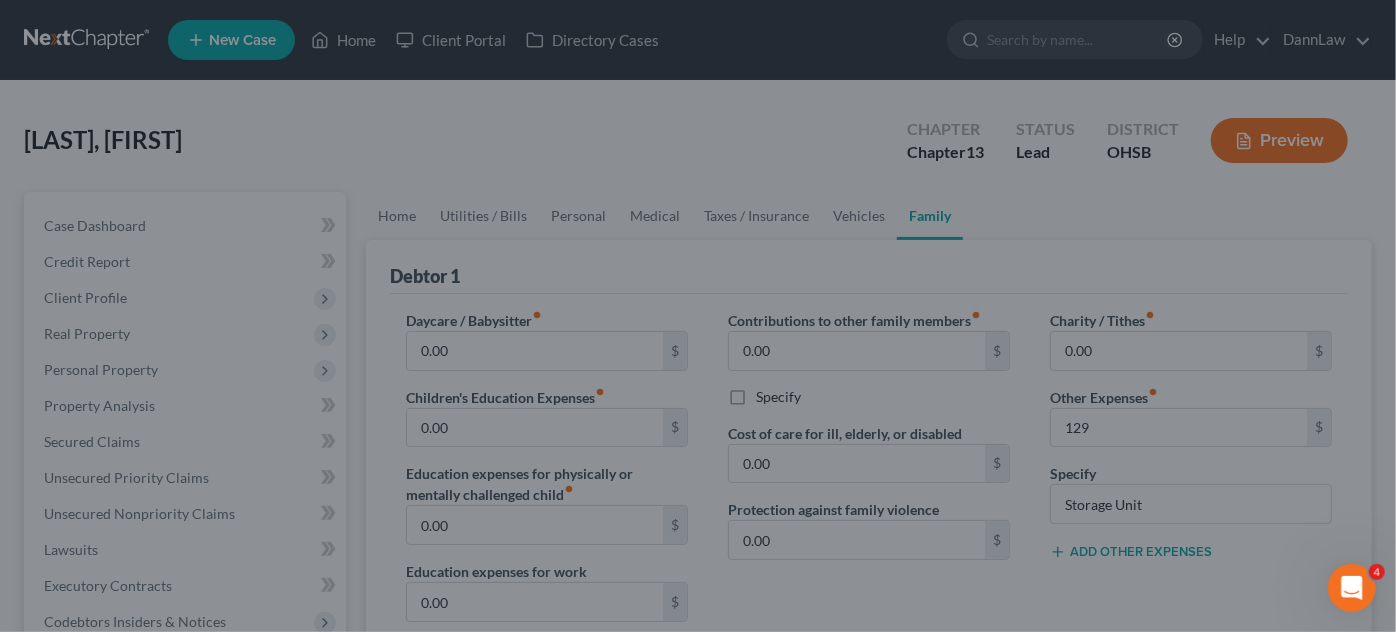 type on "129.00" 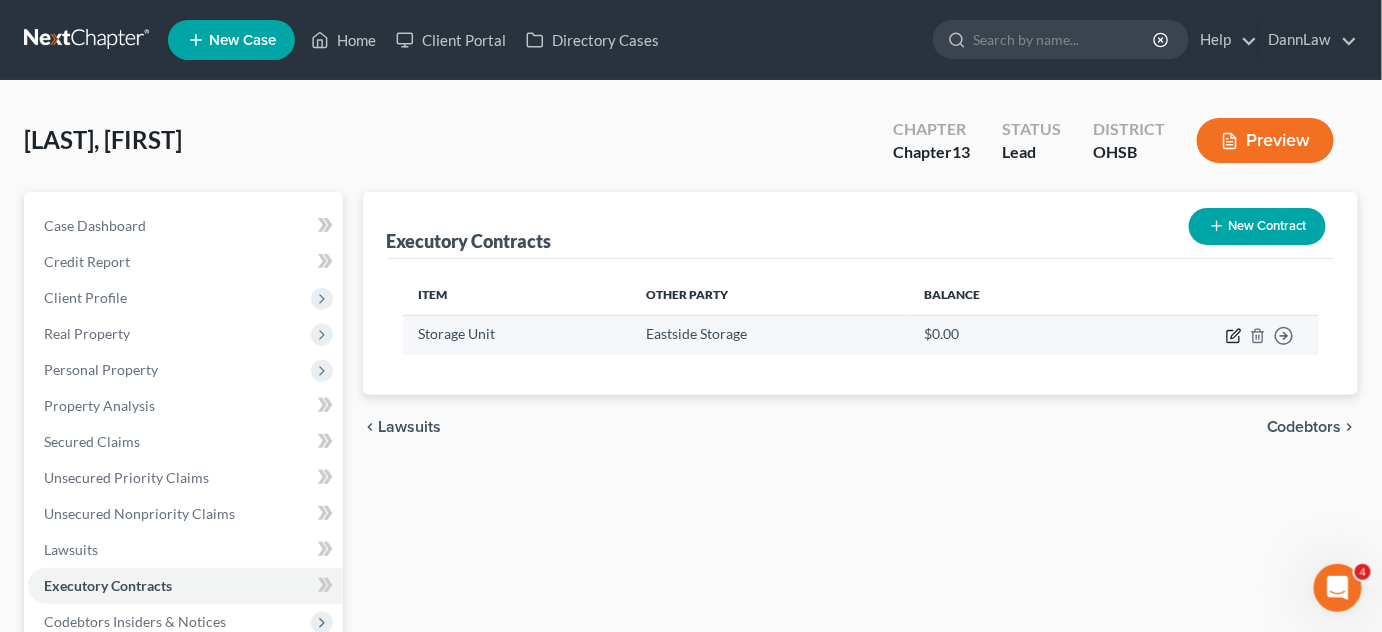 click 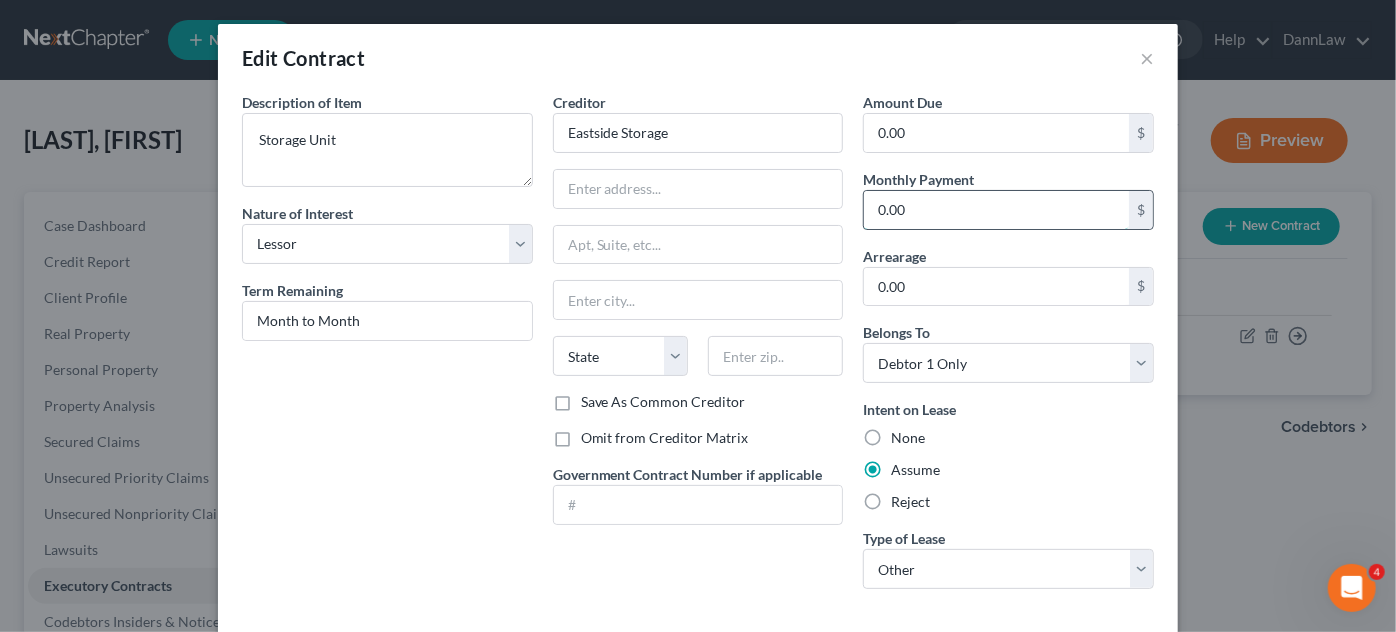 click on "0.00" at bounding box center (996, 210) 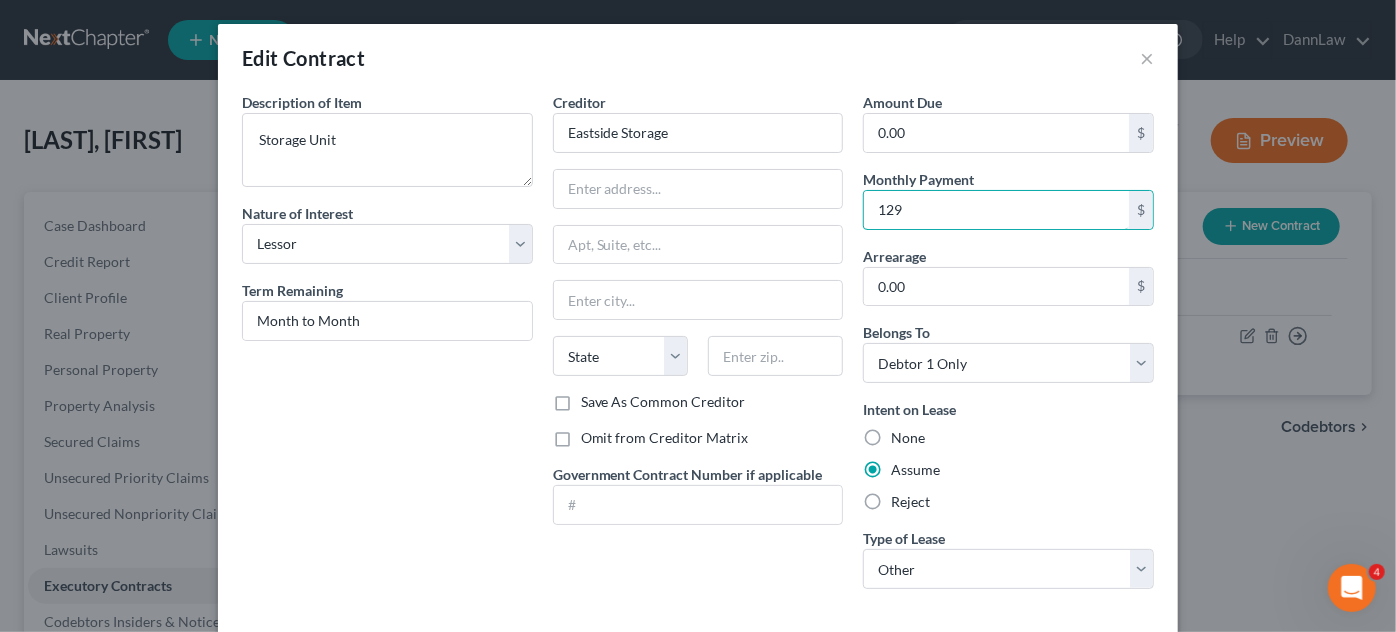 type on "129" 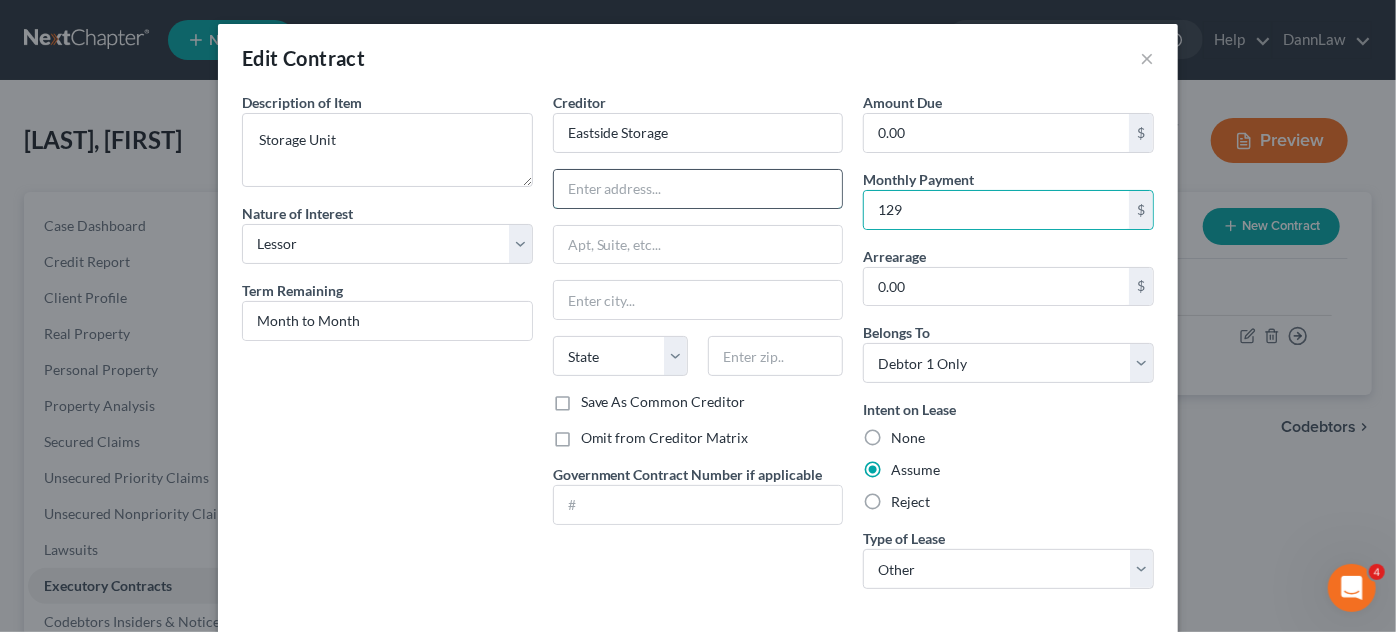 click at bounding box center (698, 189) 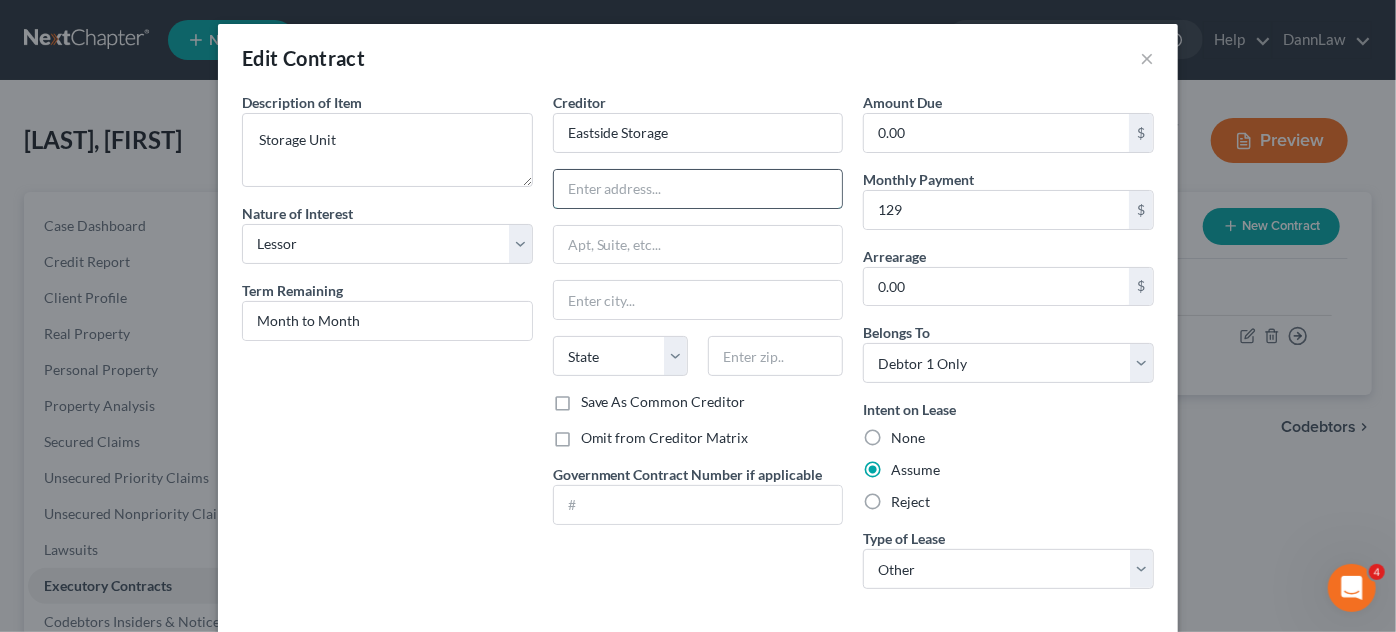 paste on "[NUMBER] [STREET]," 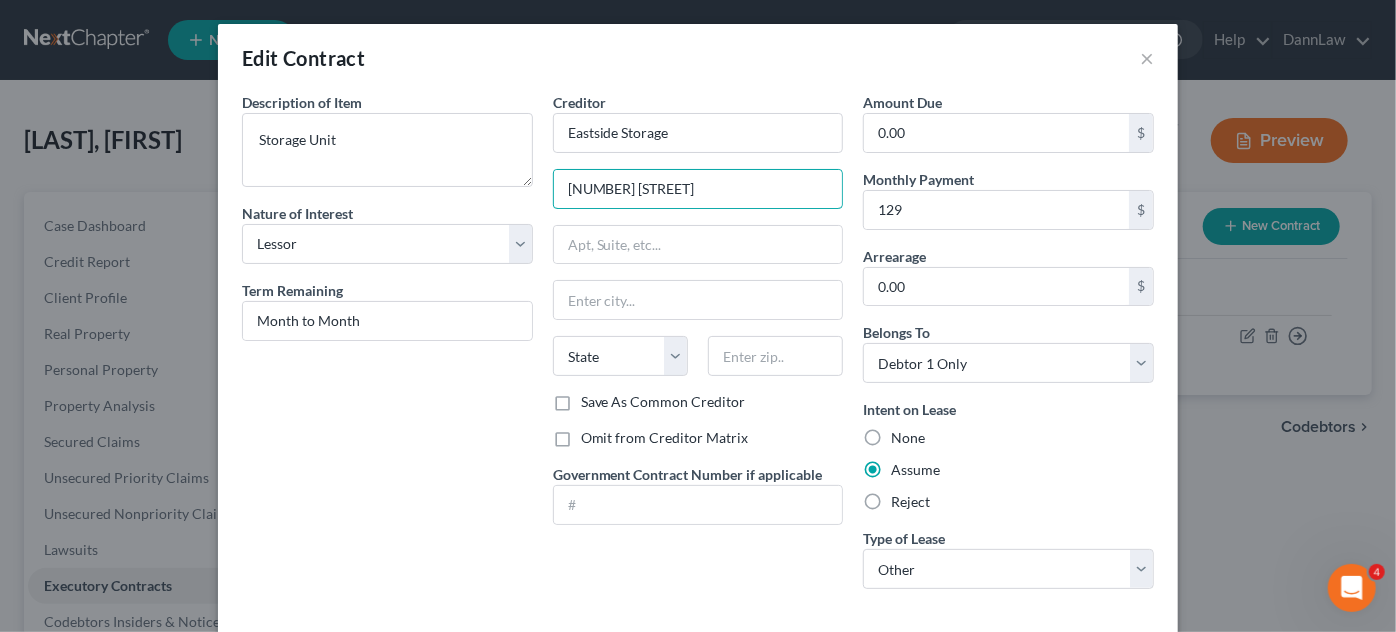 type on "[NUMBER] [STREET]" 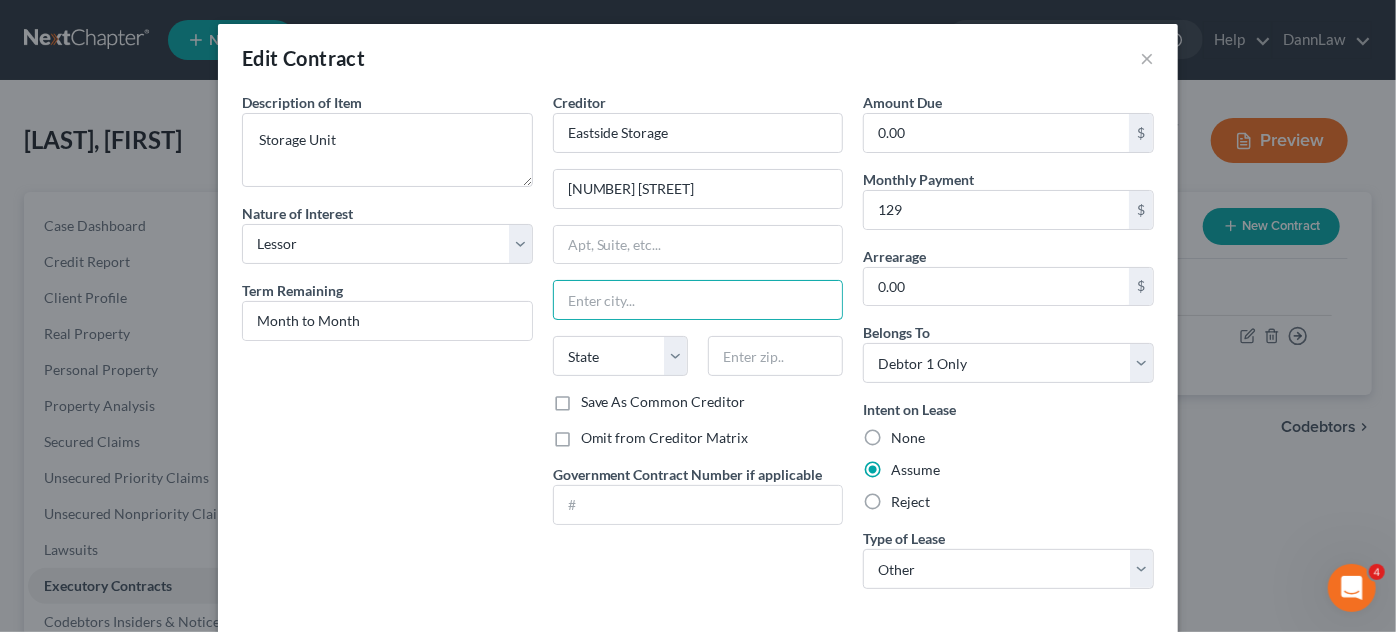 type on "a" 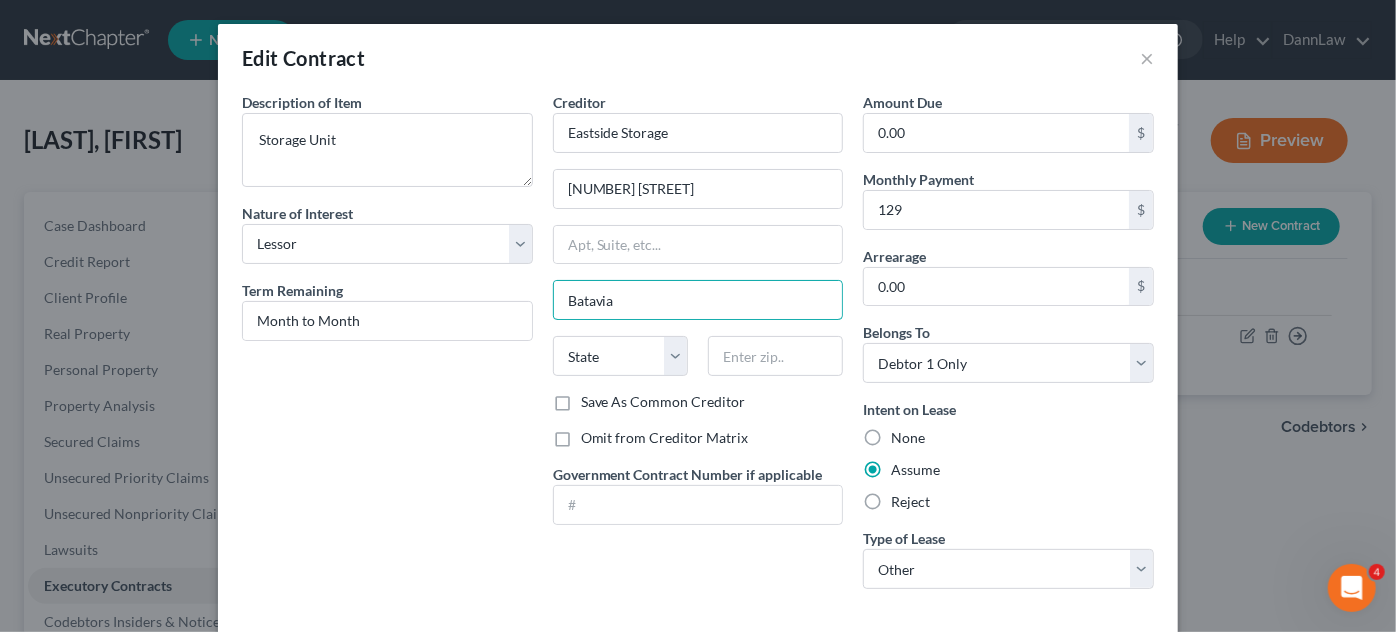 type on "Batavia" 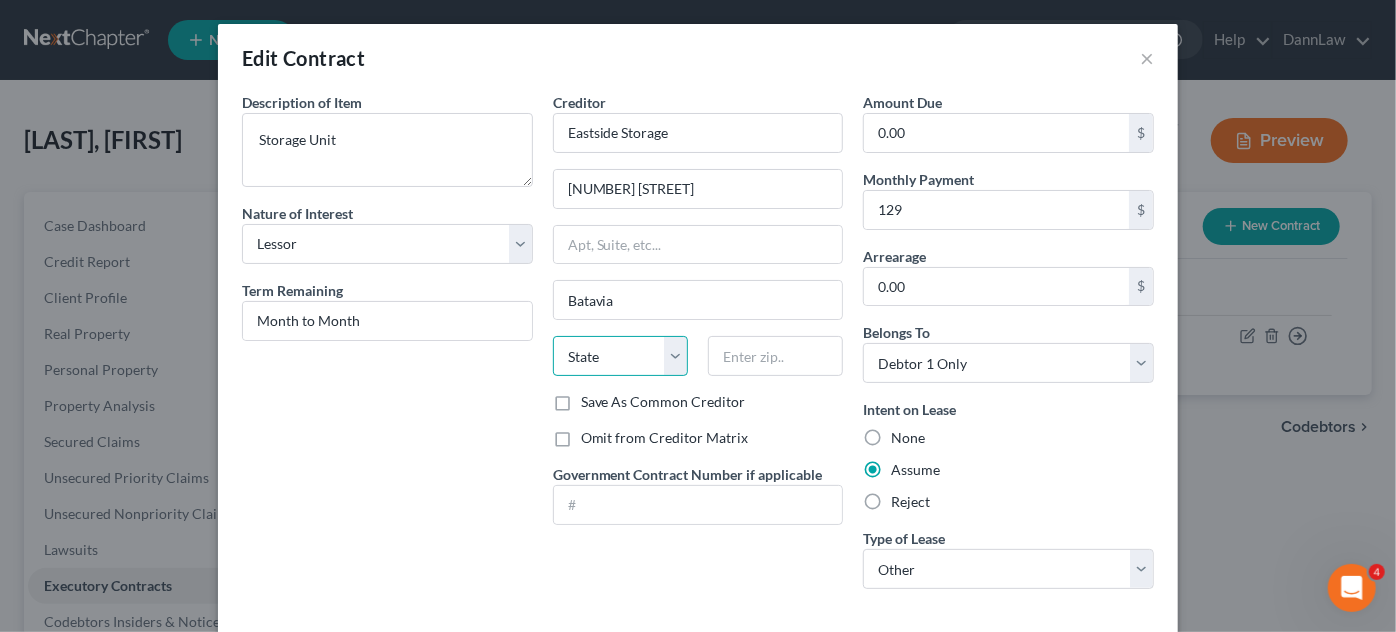 select on "36" 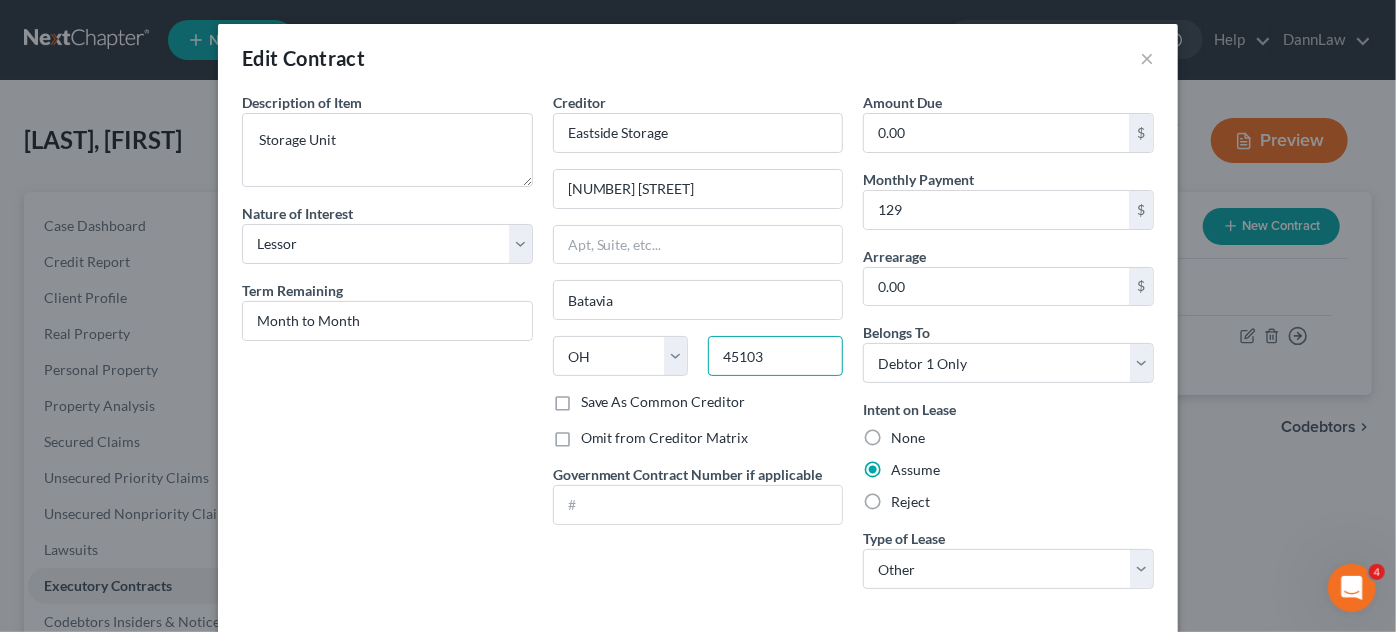 type on "45103" 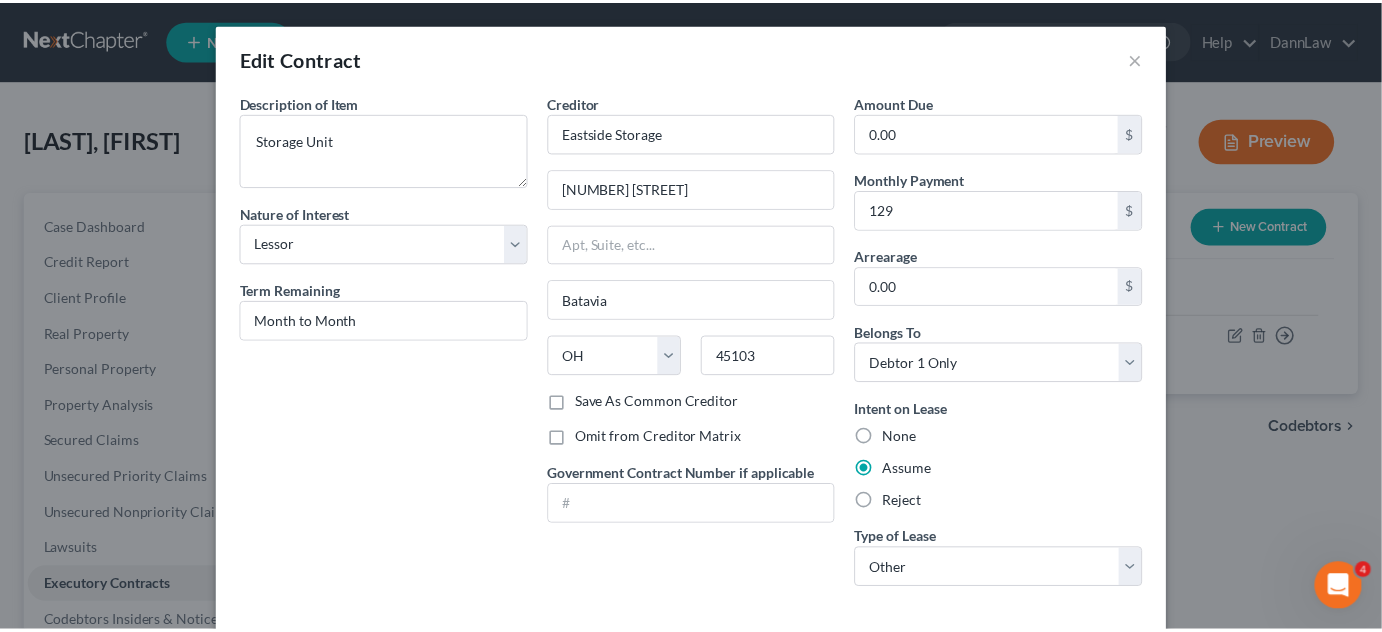 scroll, scrollTop: 96, scrollLeft: 0, axis: vertical 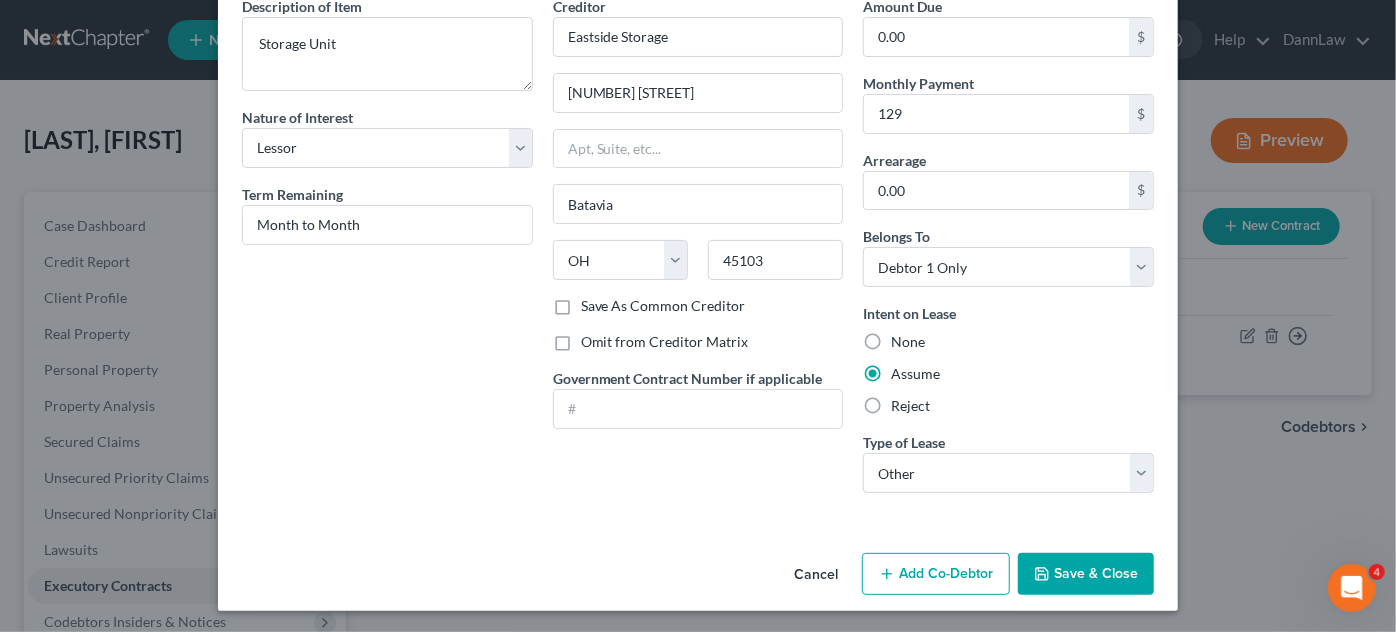 click on "Save & Close" at bounding box center (1086, 574) 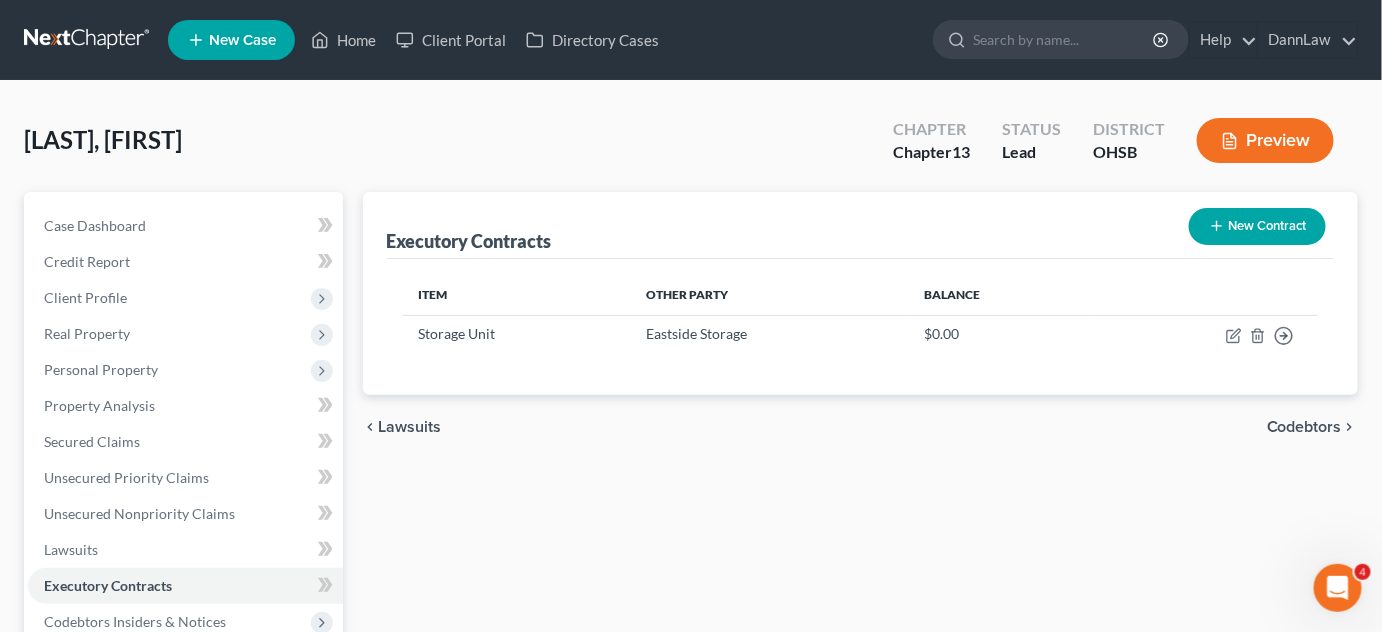 click on "[LAST], [FIRST]" at bounding box center (691, 148) 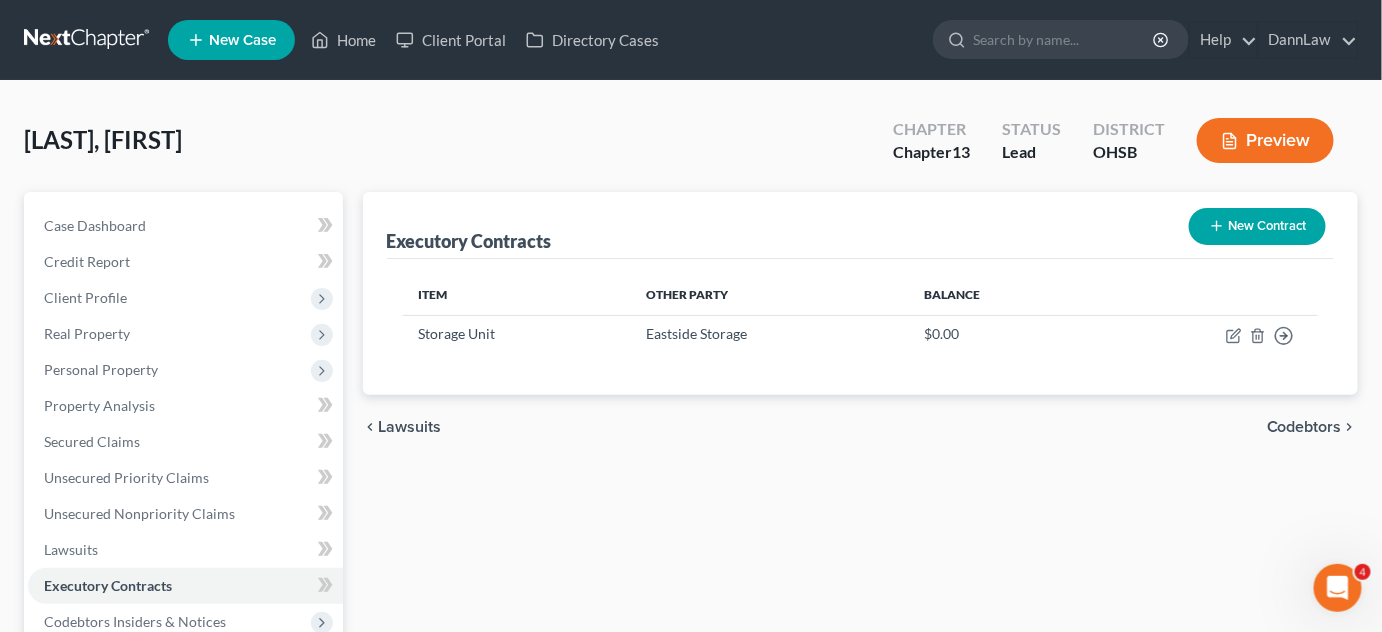 click on "[LAST], [FIRST]" at bounding box center (691, 148) 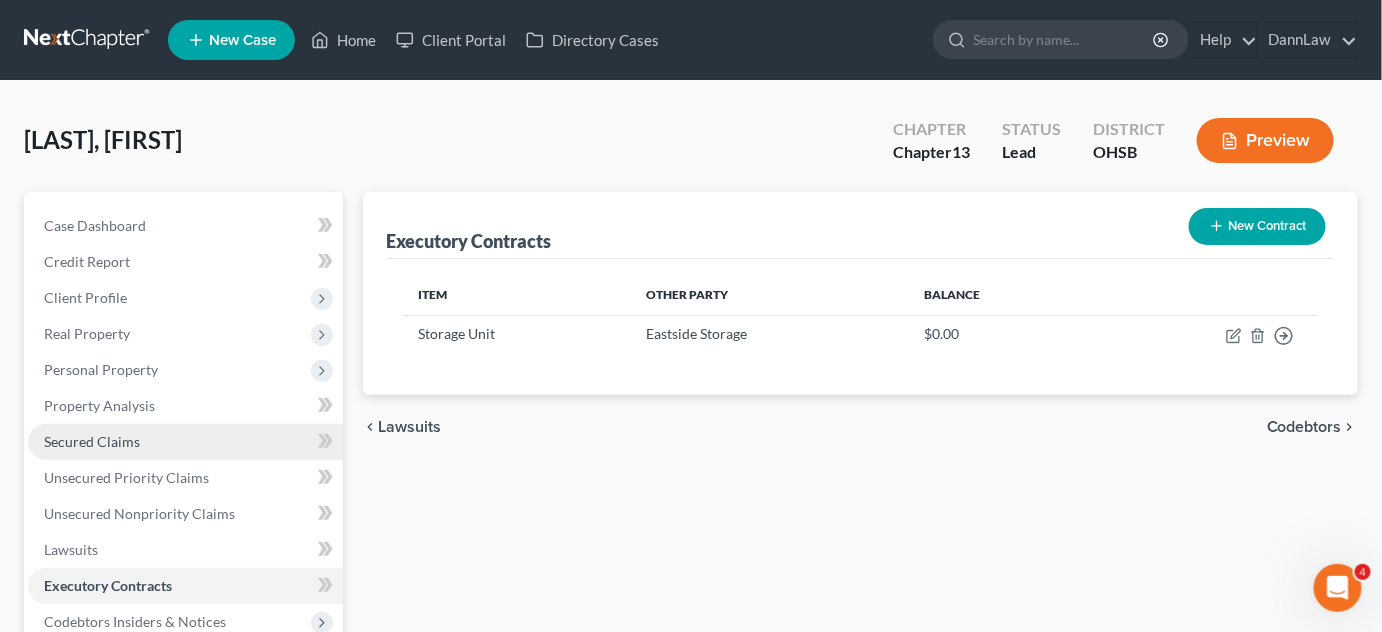 click on "Secured Claims" at bounding box center [185, 442] 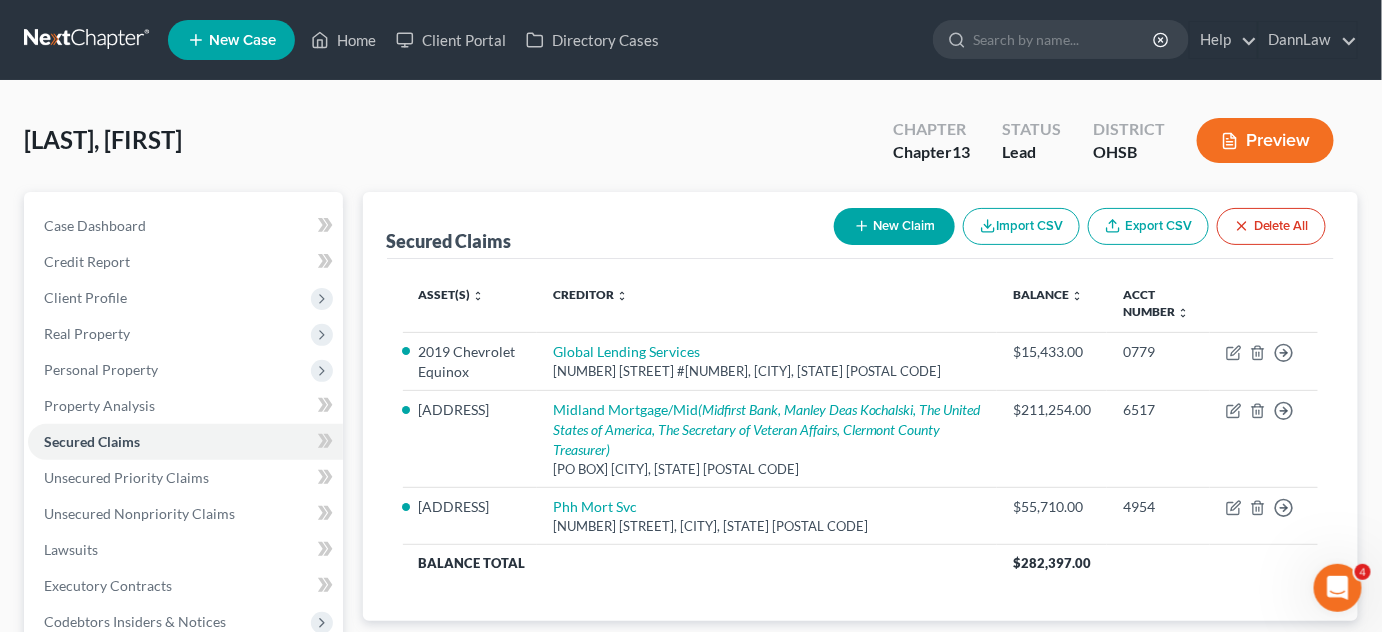 scroll, scrollTop: 465, scrollLeft: 0, axis: vertical 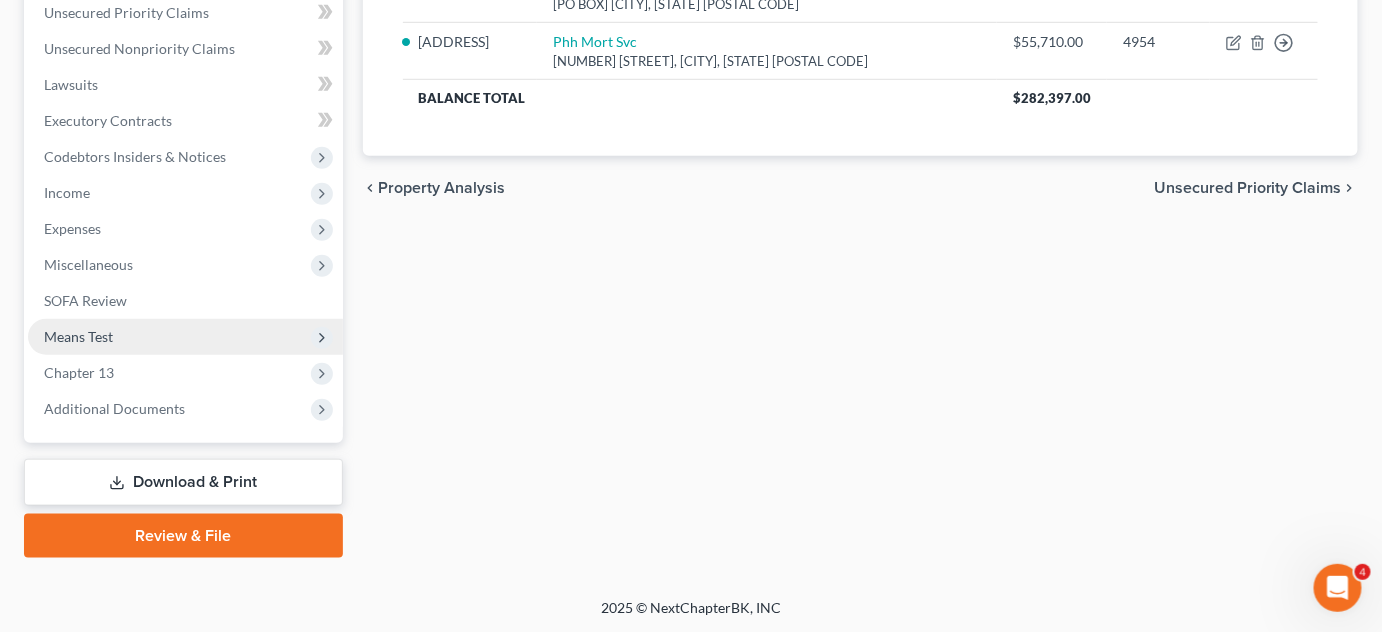 click on "Means Test" at bounding box center [185, 337] 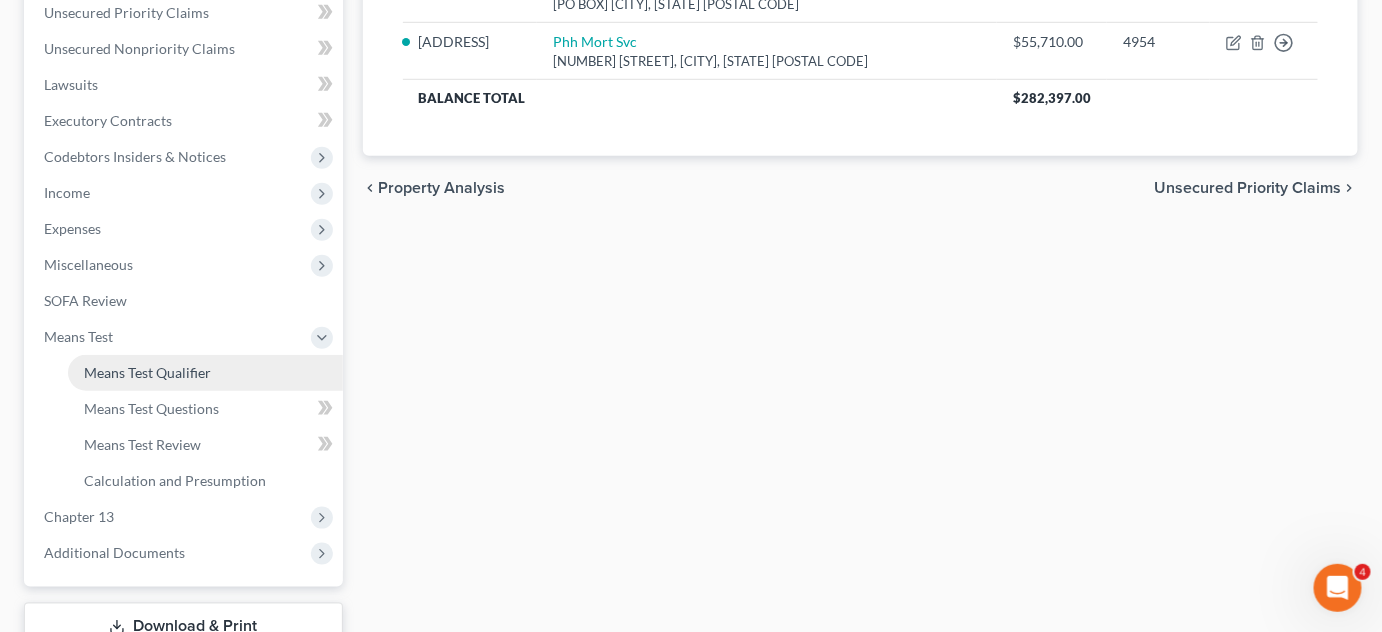 click on "Means Test Qualifier" at bounding box center (147, 372) 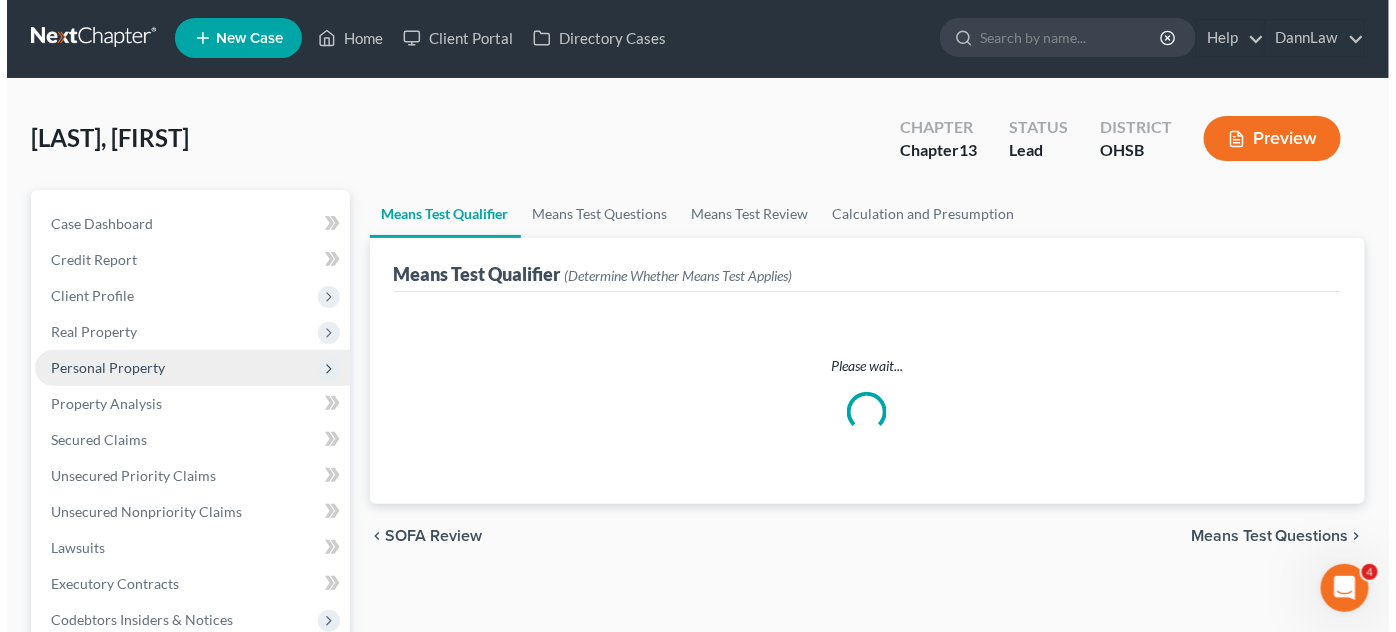 scroll, scrollTop: 0, scrollLeft: 0, axis: both 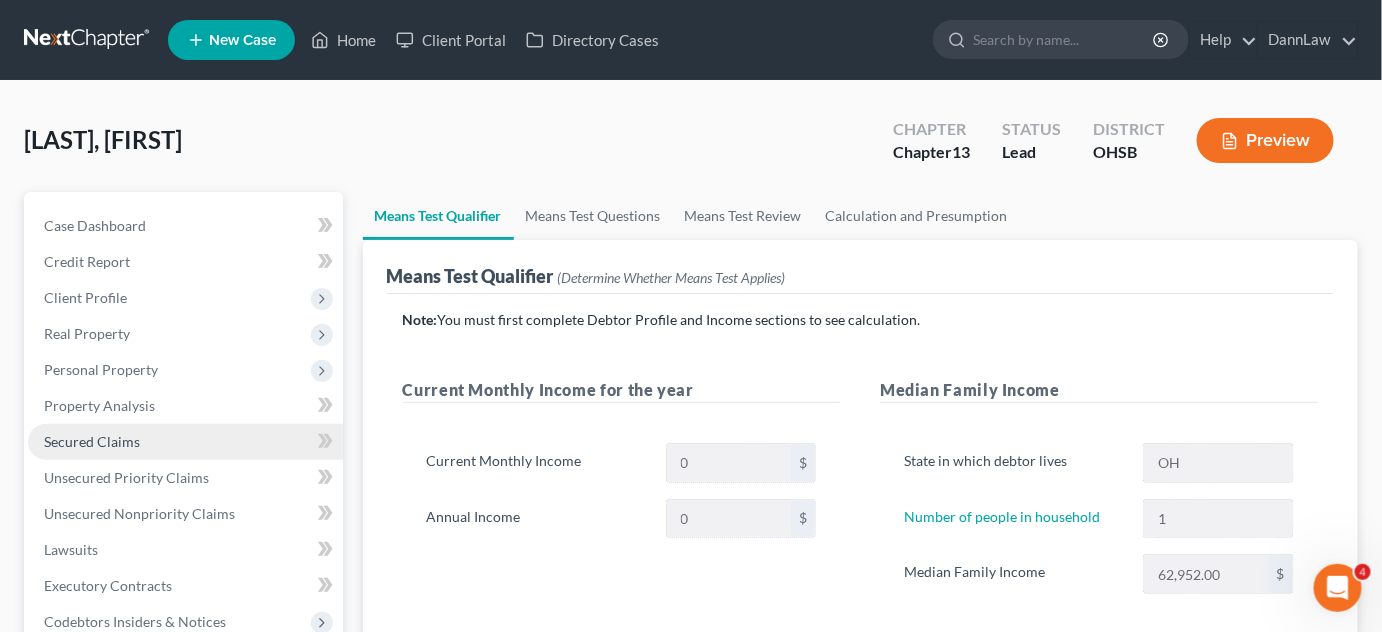click on "Secured Claims" at bounding box center [92, 441] 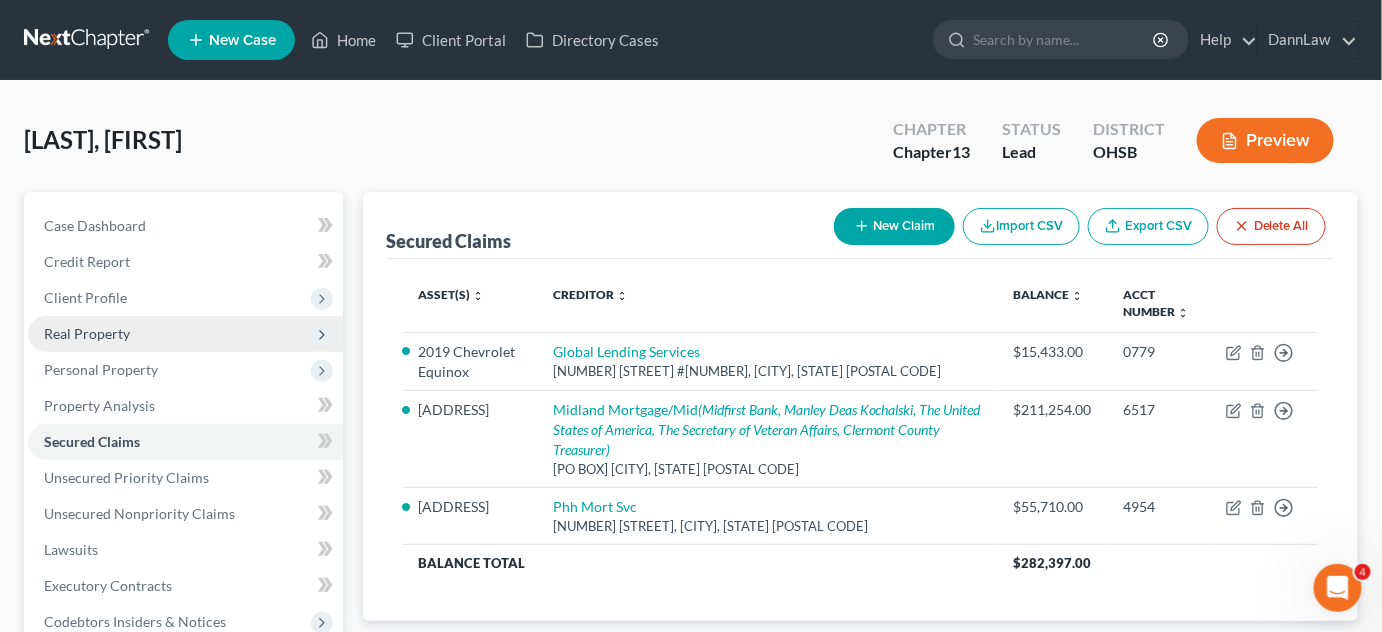 click on "Real Property" at bounding box center (185, 334) 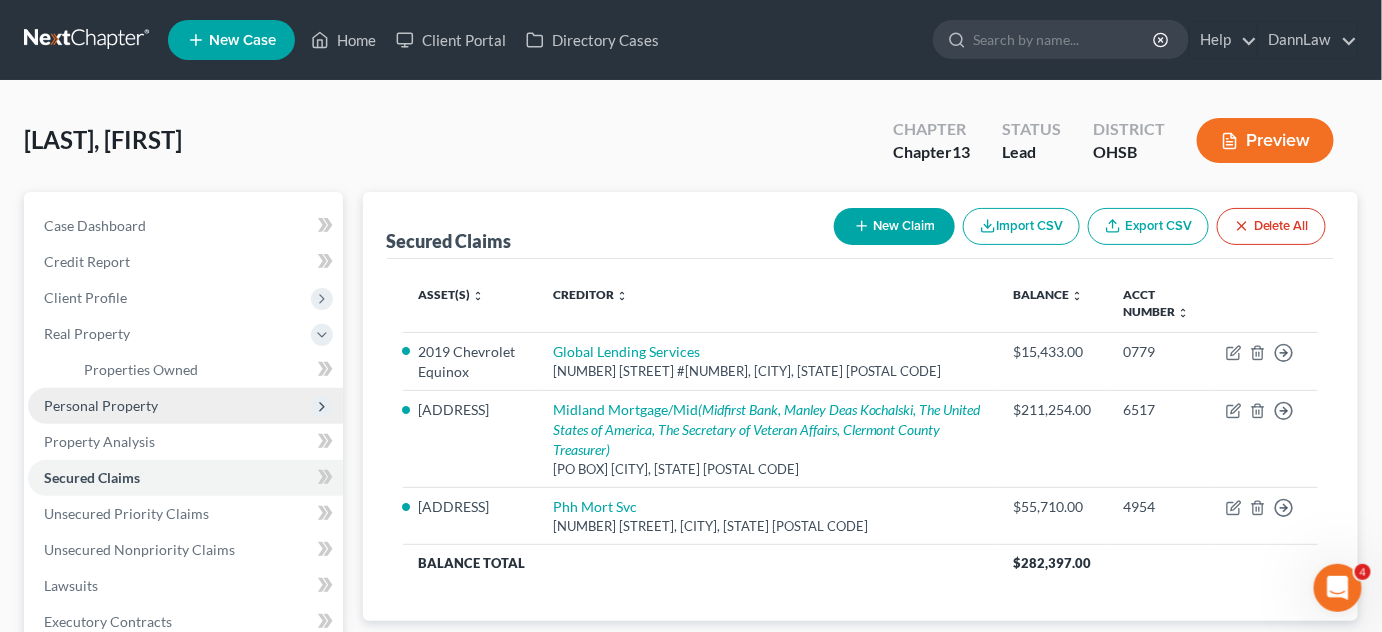 click on "Personal Property" at bounding box center [101, 405] 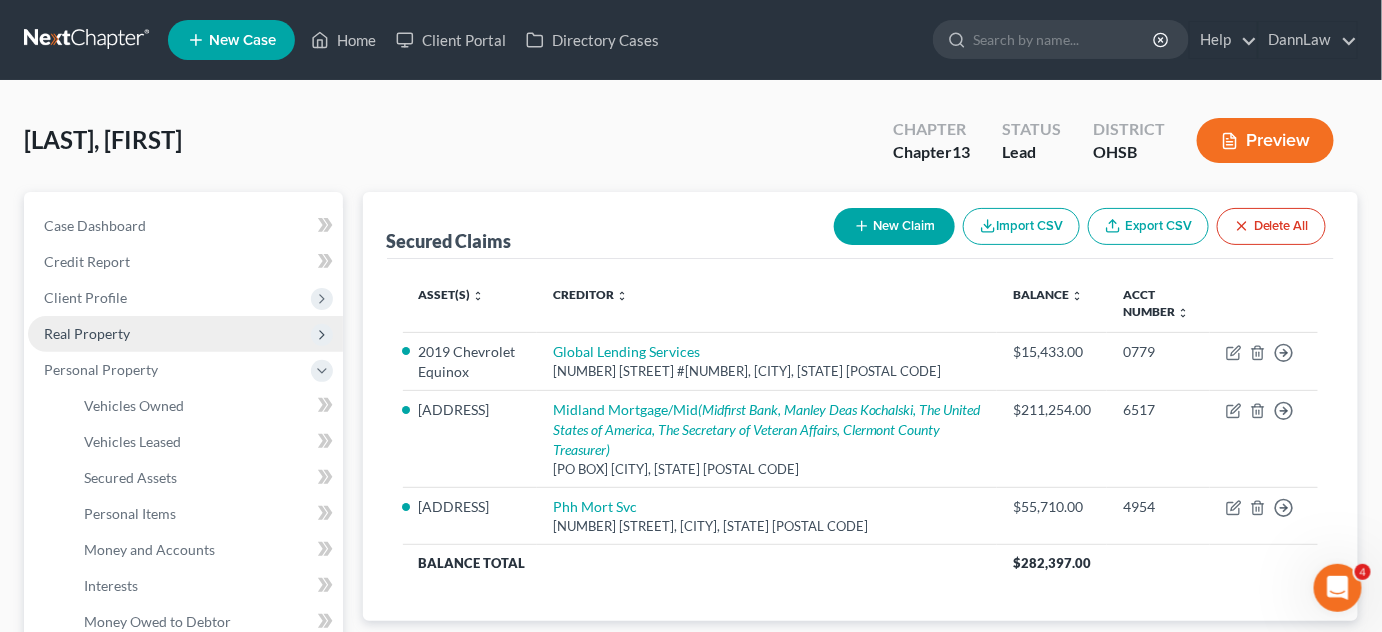 click on "Real Property" at bounding box center (87, 333) 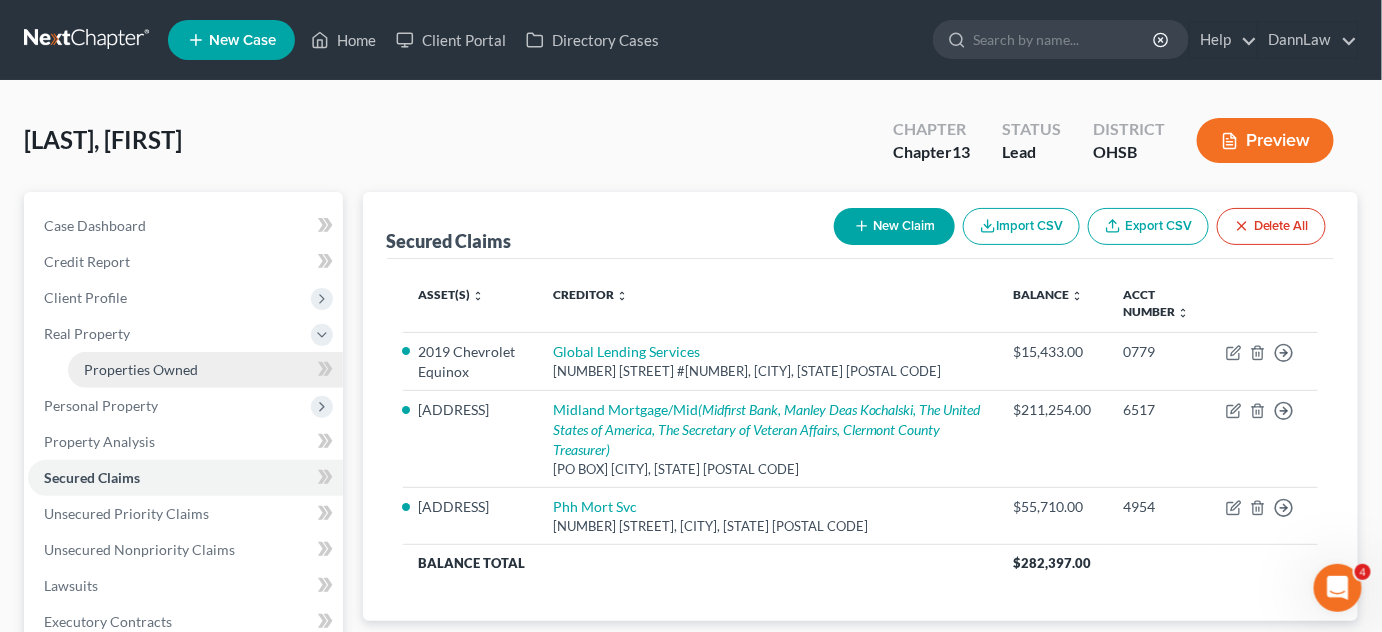 click on "Properties Owned" at bounding box center (205, 370) 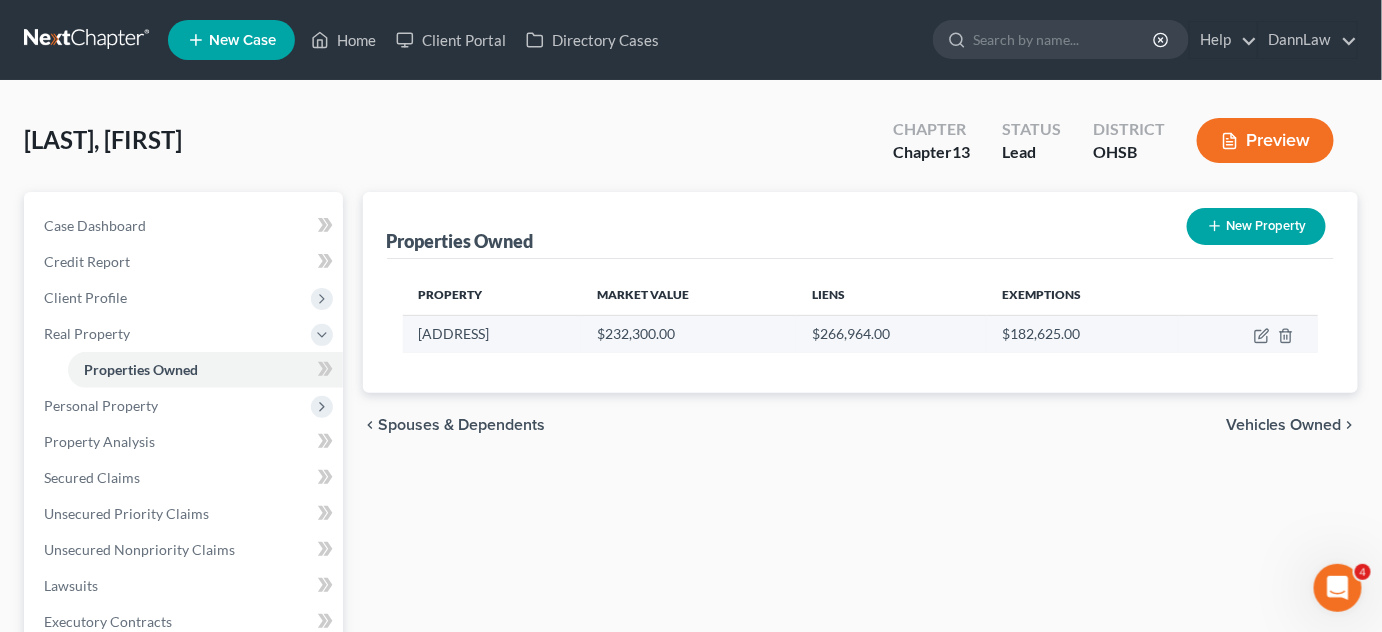 click on "[ADDRESS]" at bounding box center (492, 334) 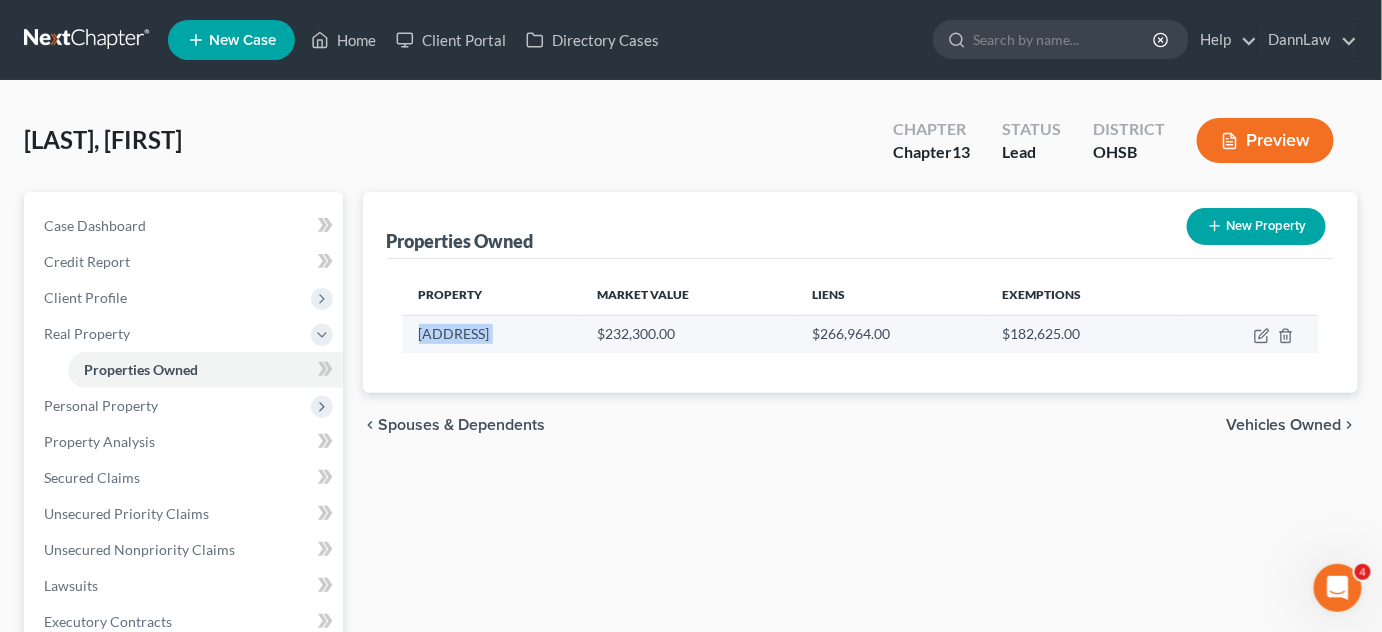 click on "[ADDRESS]" at bounding box center (492, 334) 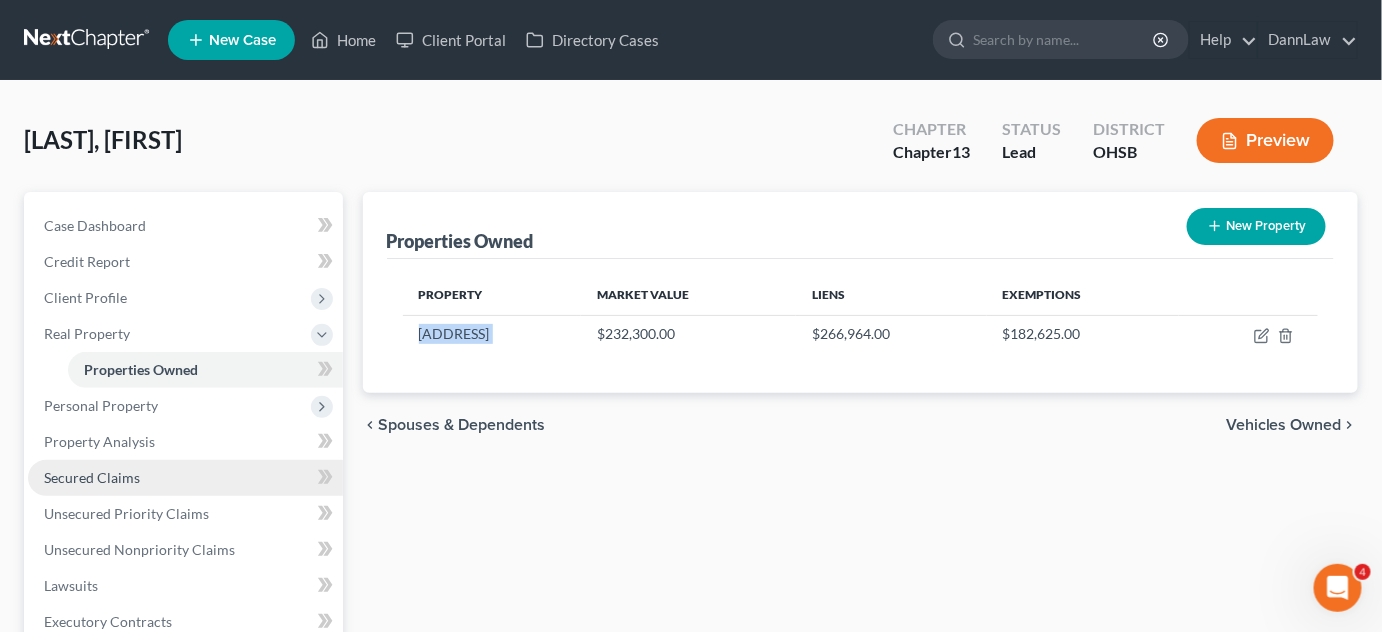 click on "Secured Claims" at bounding box center (92, 477) 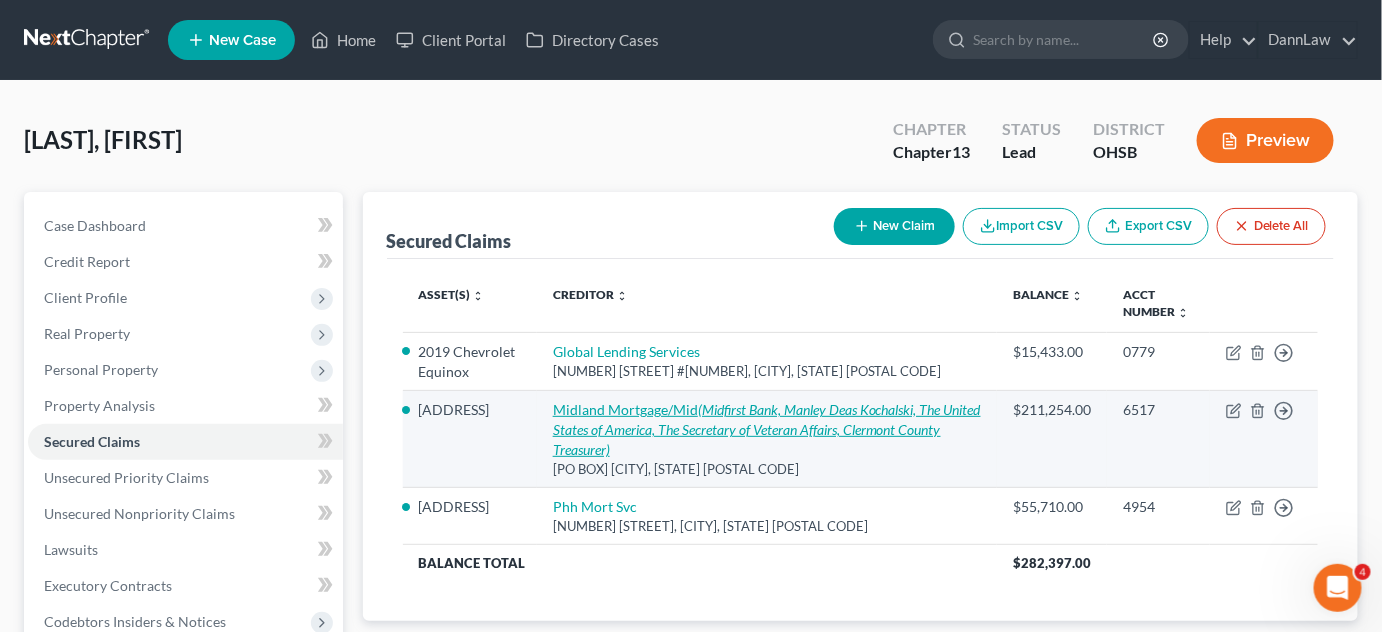 click on "Midland Mortgage/Mid  (Midfirst Bank, Manley Deas Kochalski, The United States of America, The Secretary of Veteran Affairs, Clermont County Treasurer)" at bounding box center (767, 429) 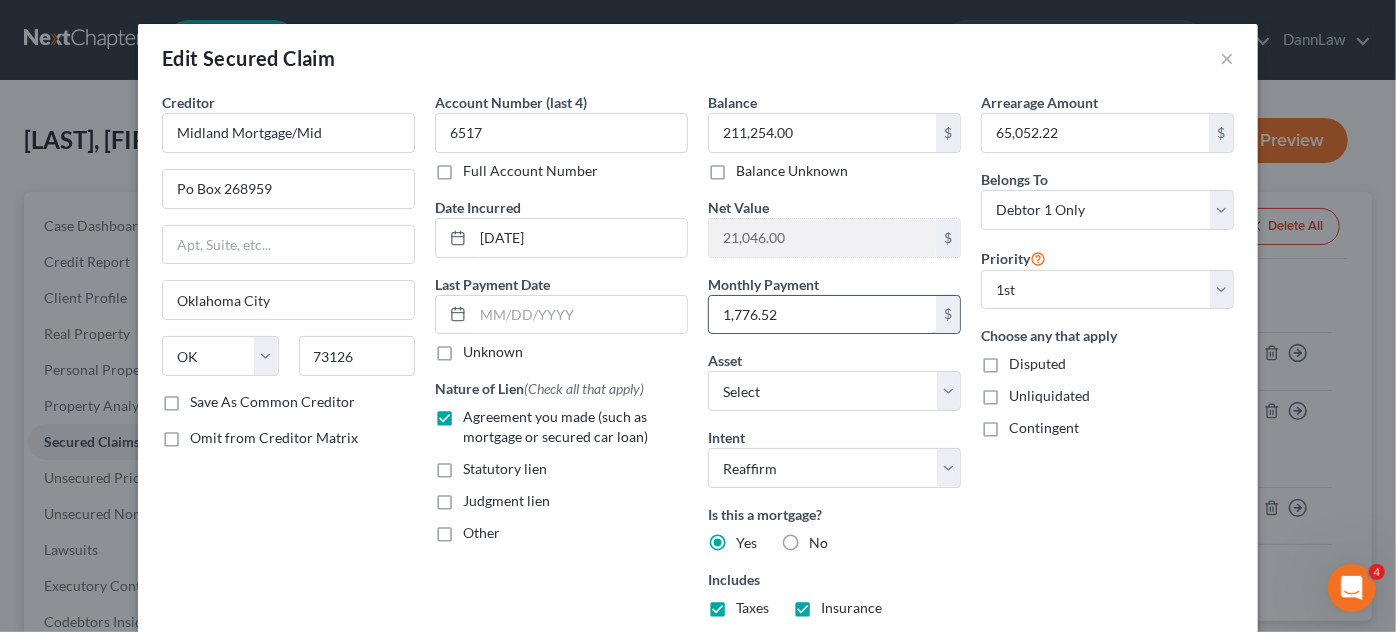 click on "1,776.52" at bounding box center [822, 315] 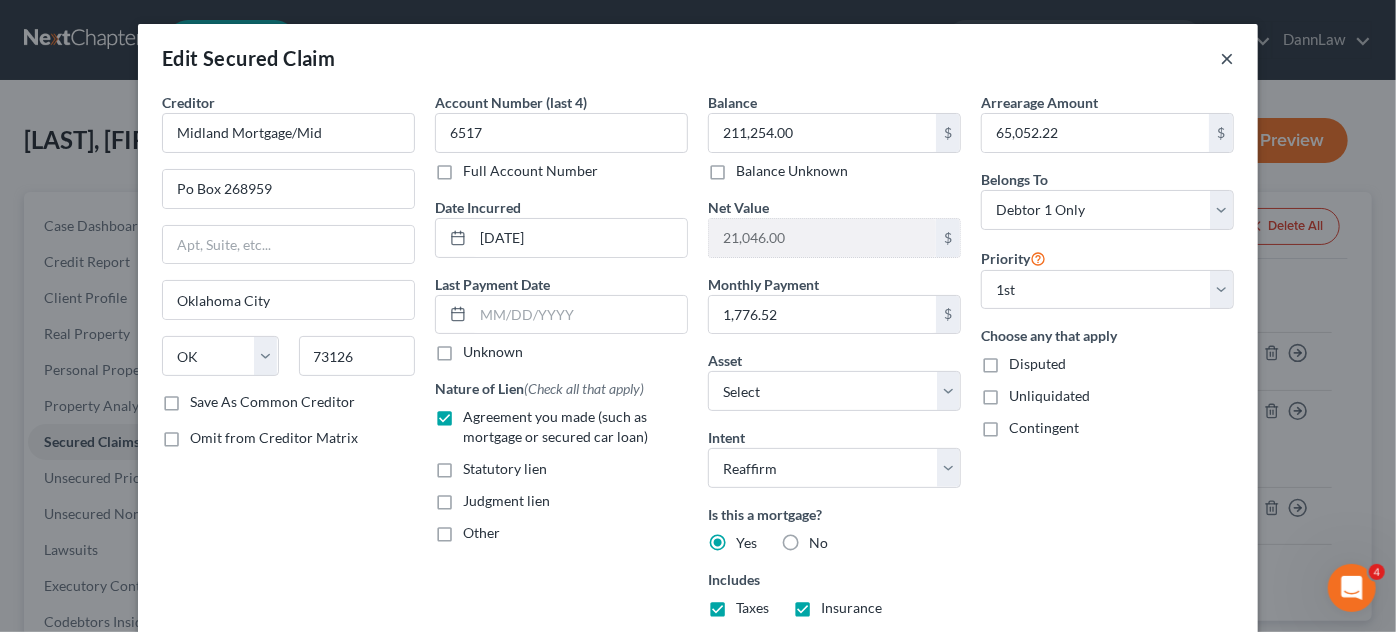 click on "×" at bounding box center [1227, 58] 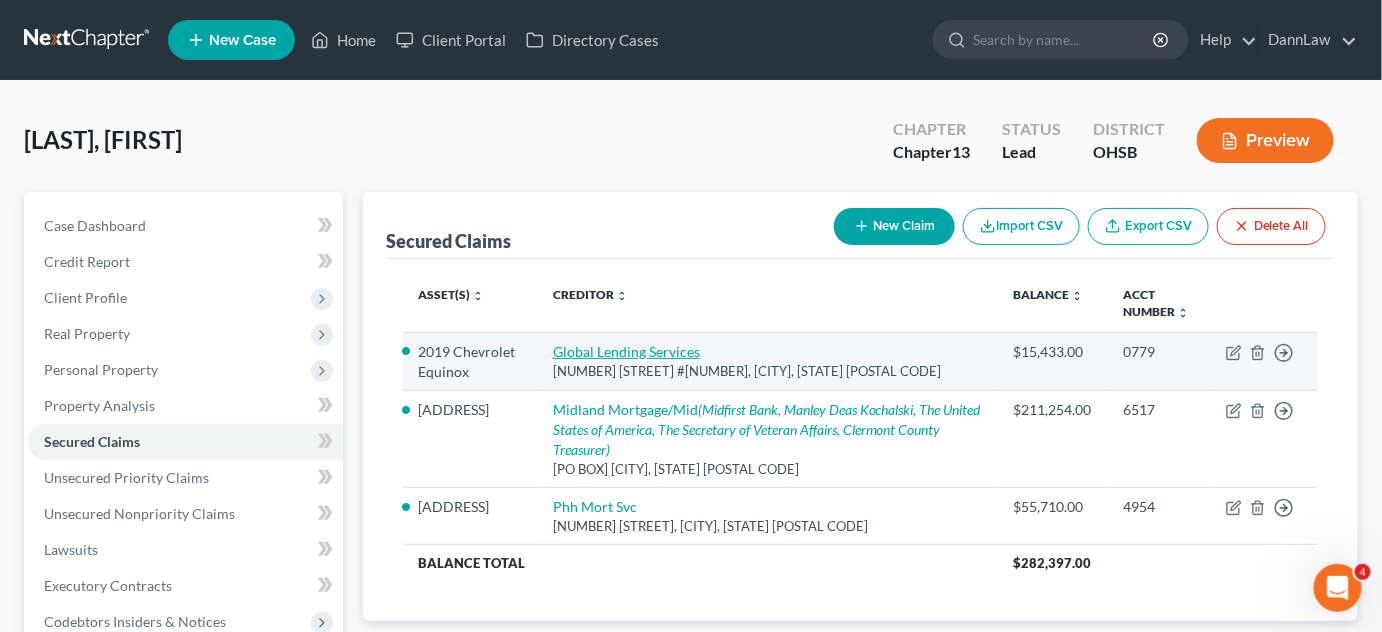 click on "Global Lending Services" at bounding box center [626, 351] 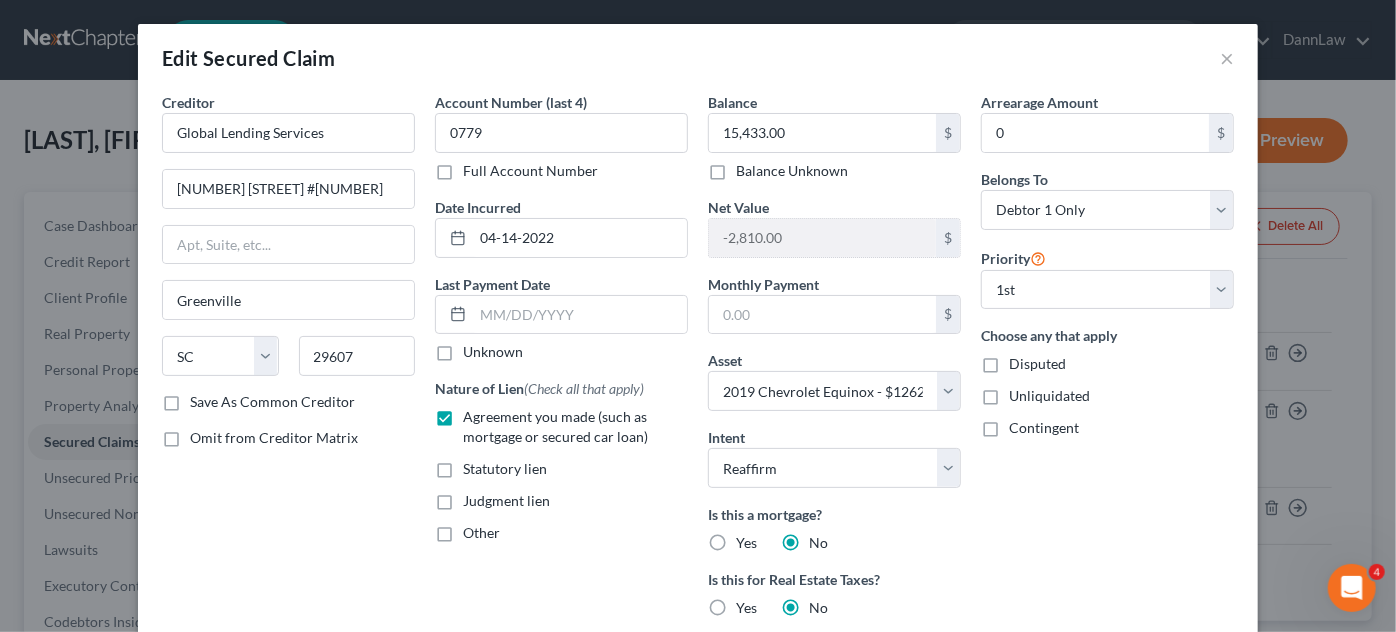 click on "[ADDRESS] [CITY] [STATE] [POSTAL CODE]" at bounding box center [698, 316] 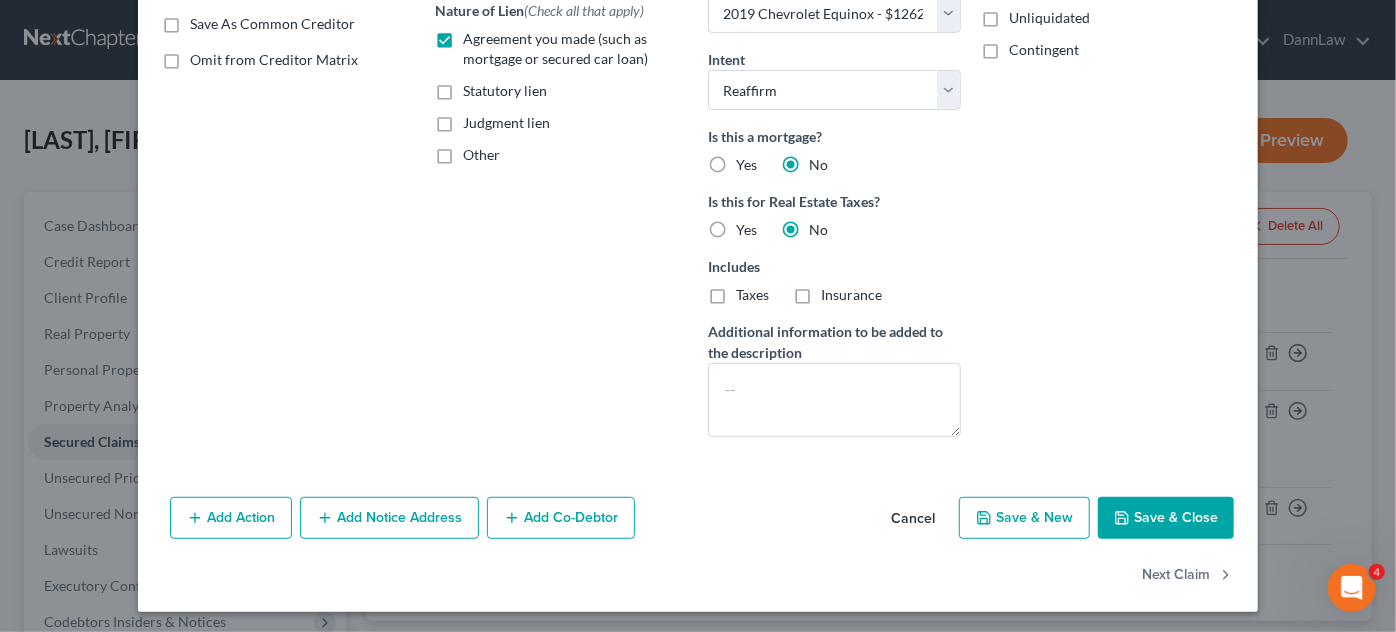 click on "[ADDRESS] [CITY] [STATE] [POSTAL CODE]" at bounding box center (698, 316) 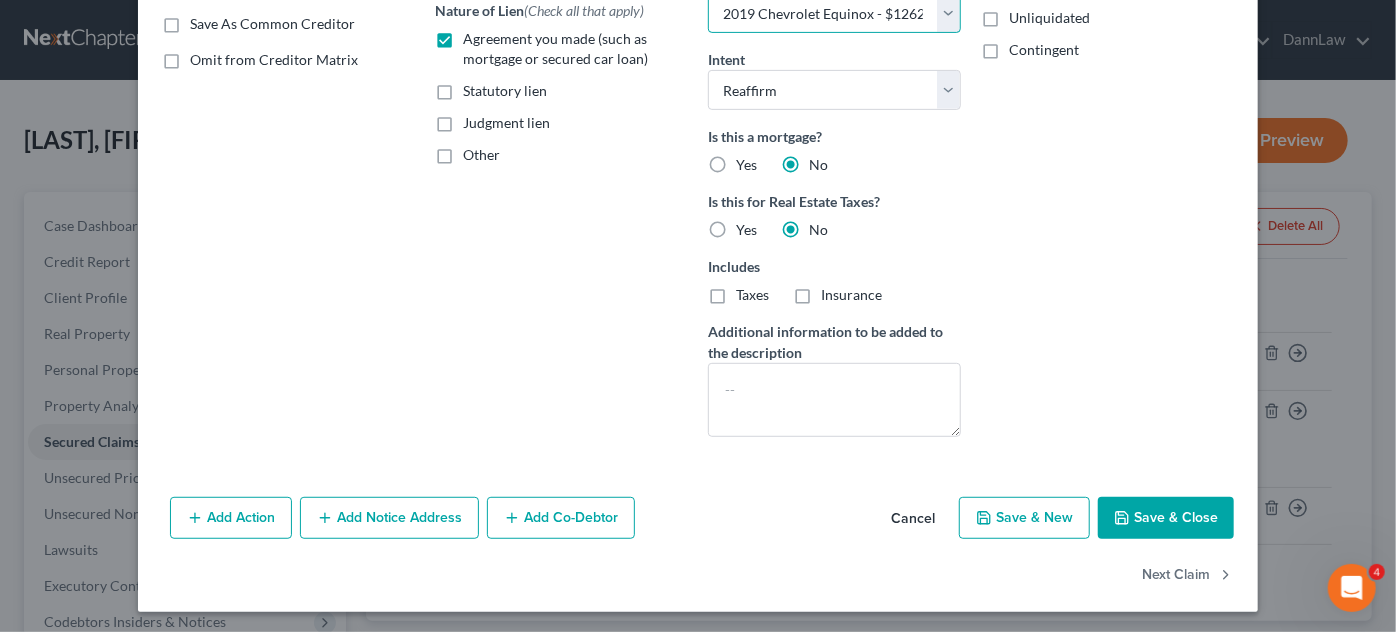 click on "[ADDRESS] - [PRICE]" at bounding box center [834, 13] 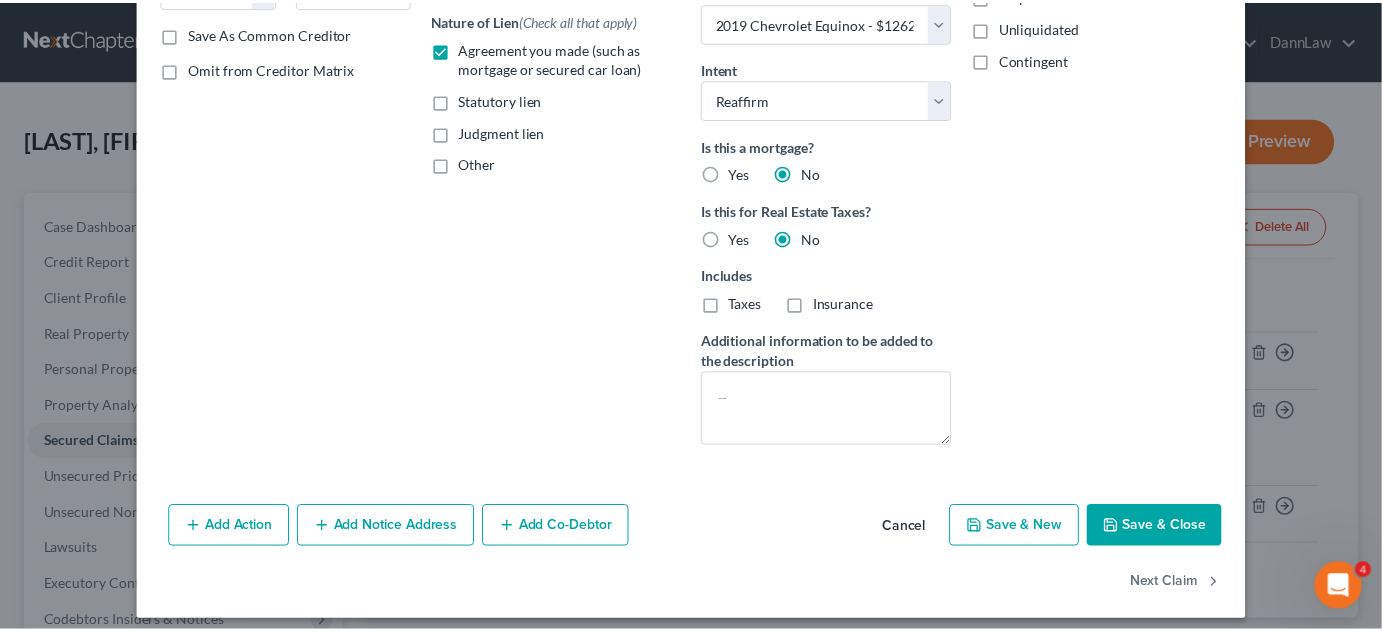scroll, scrollTop: 0, scrollLeft: 0, axis: both 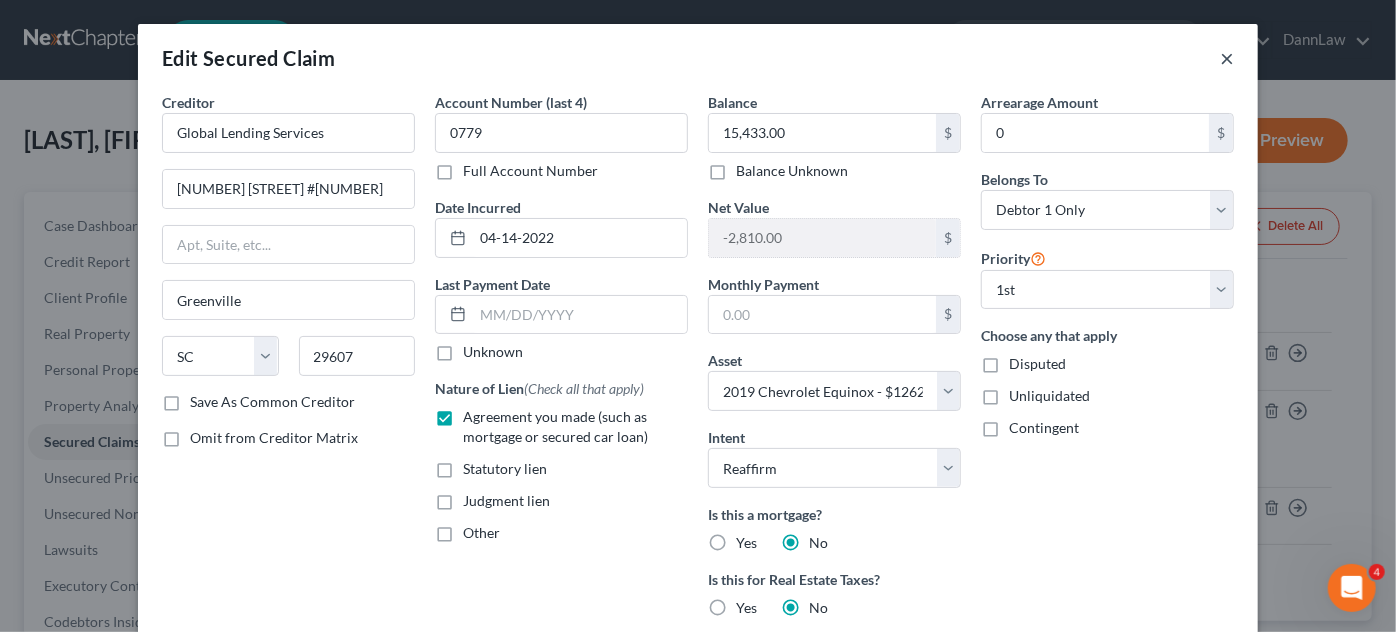 click on "×" at bounding box center (1227, 58) 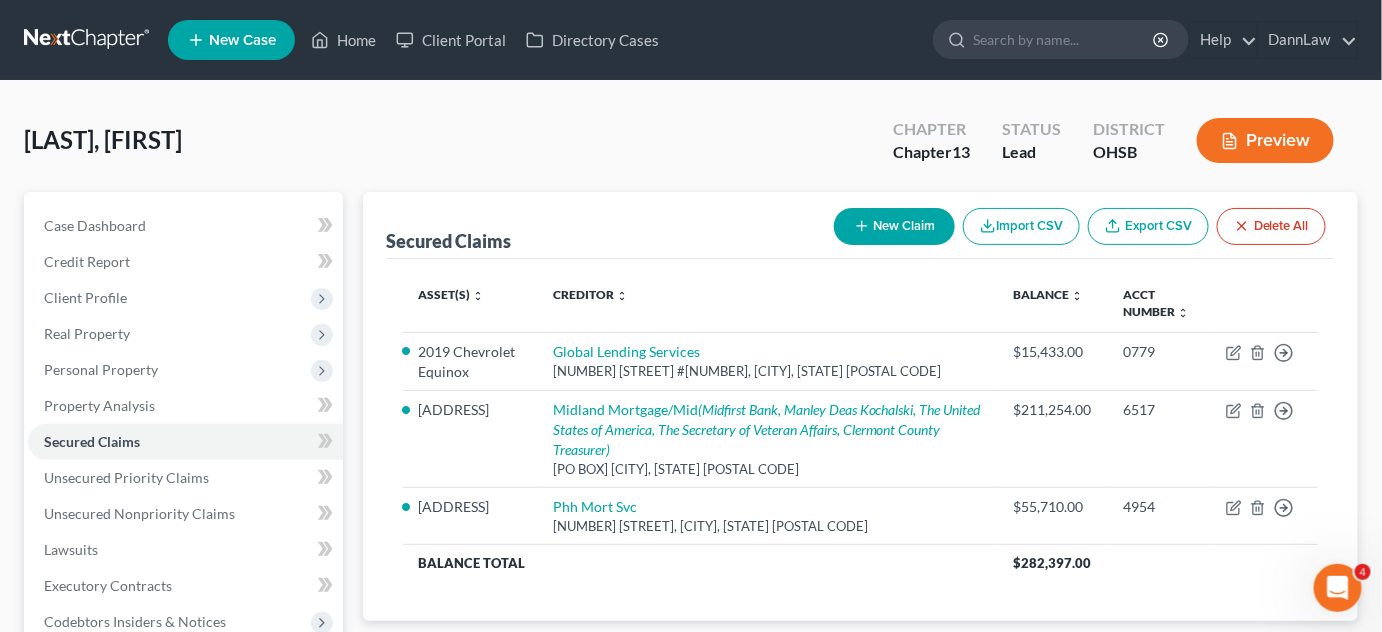 scroll, scrollTop: 465, scrollLeft: 0, axis: vertical 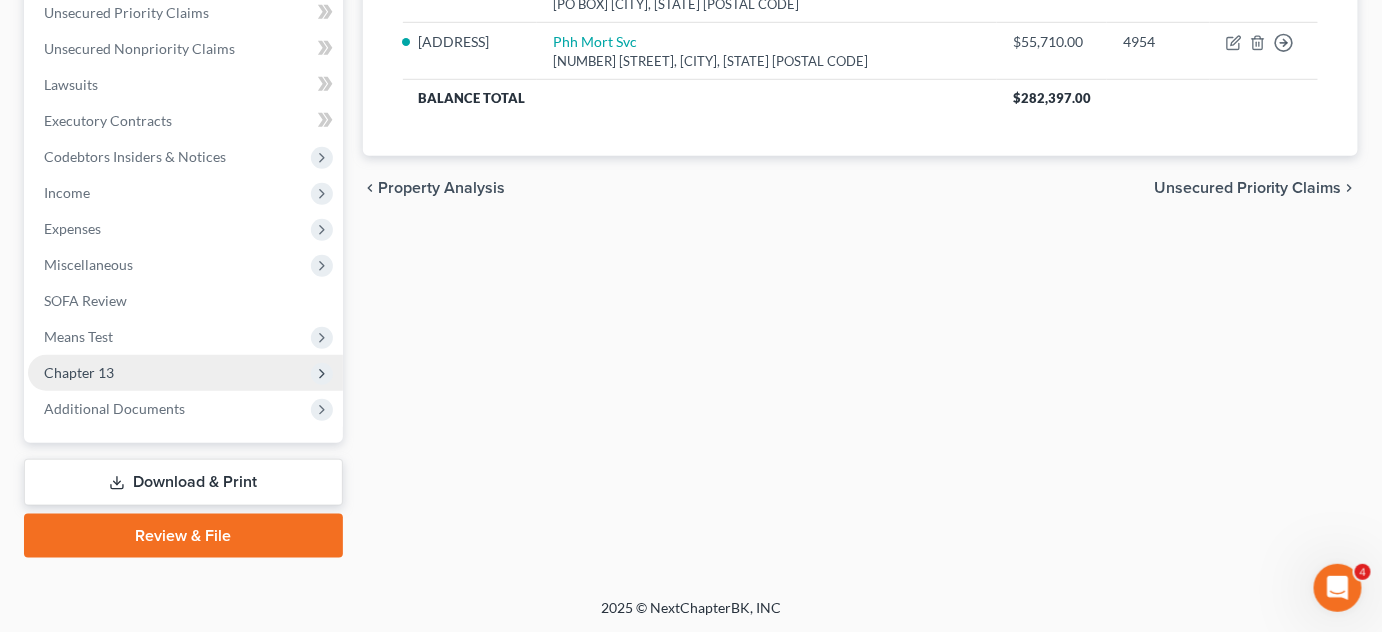 click on "Chapter 13" at bounding box center (185, 373) 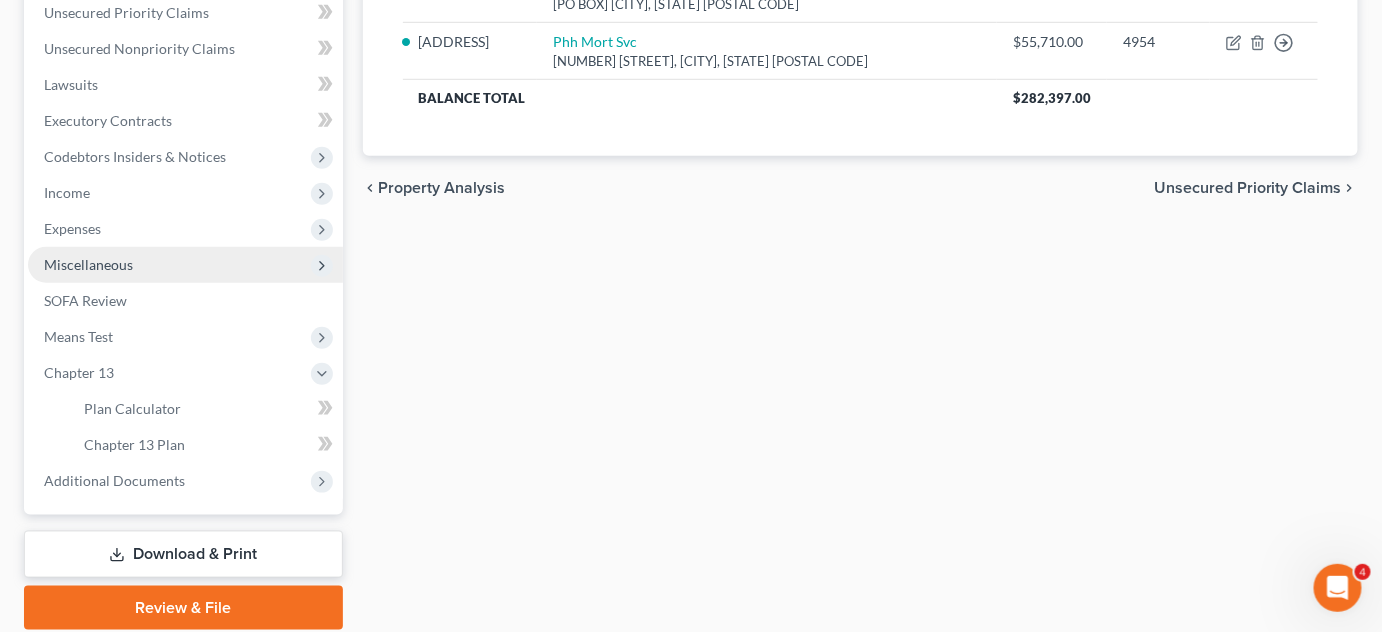 click on "Miscellaneous" at bounding box center (88, 264) 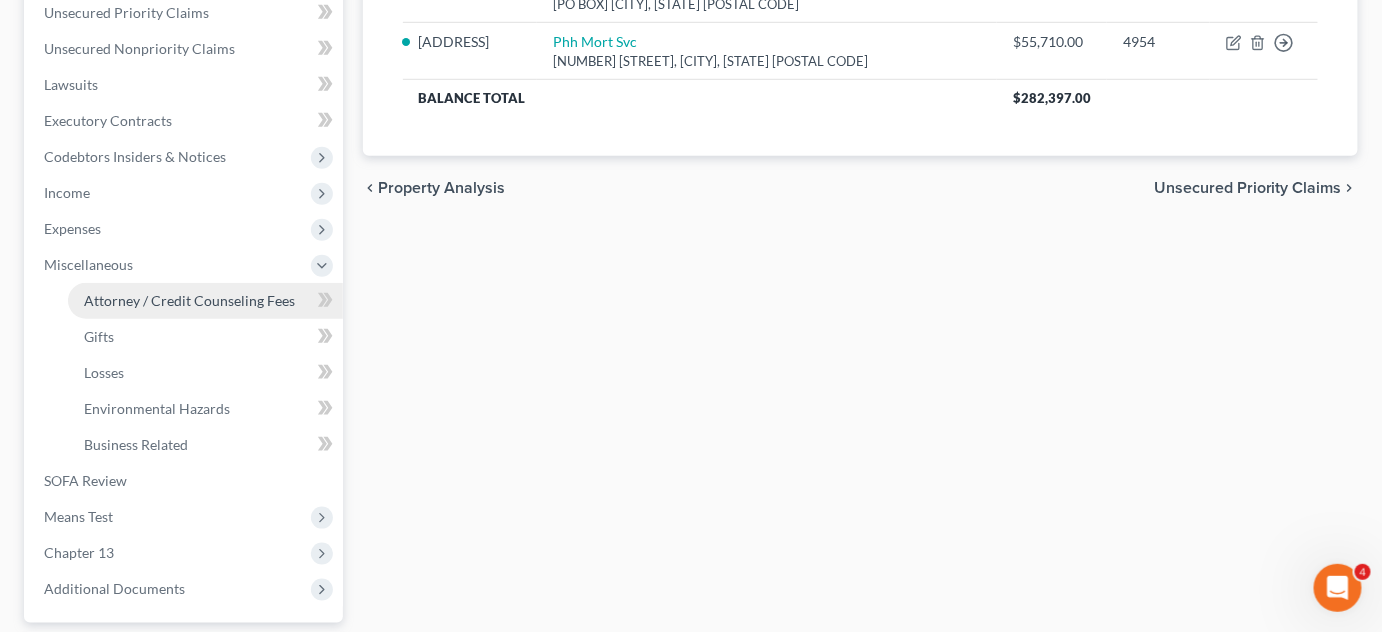 click on "Attorney / Credit Counseling Fees" at bounding box center [189, 300] 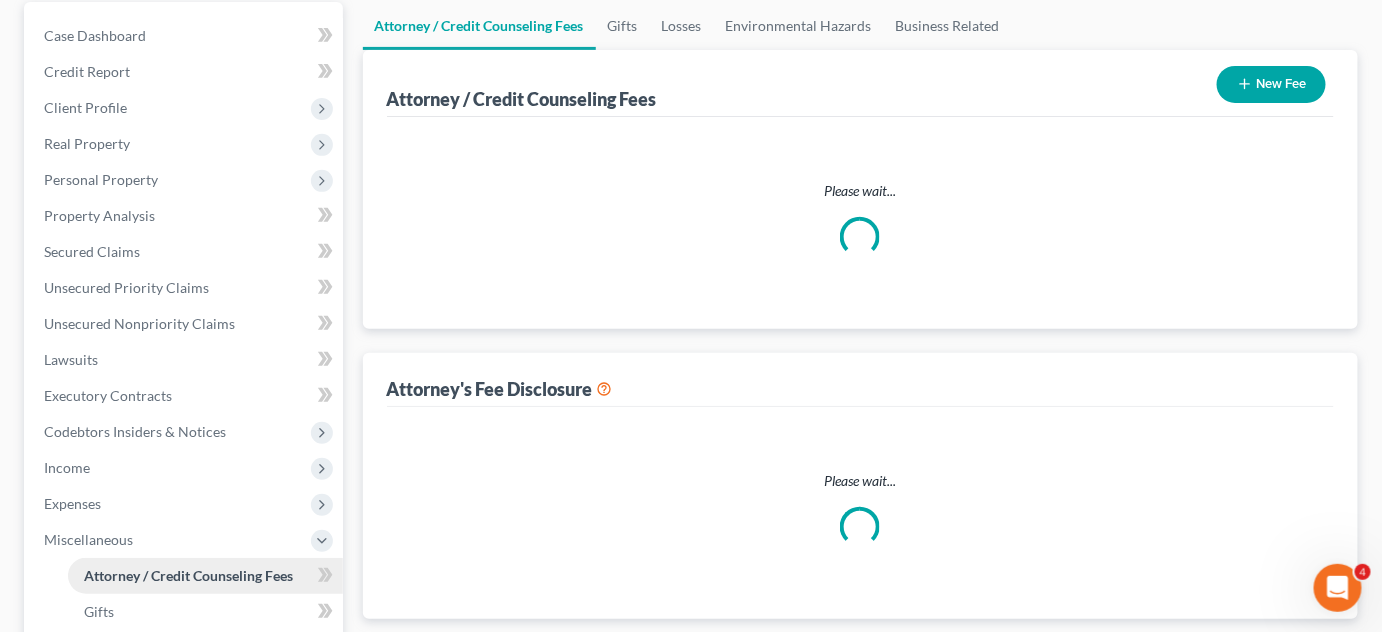 scroll, scrollTop: 0, scrollLeft: 0, axis: both 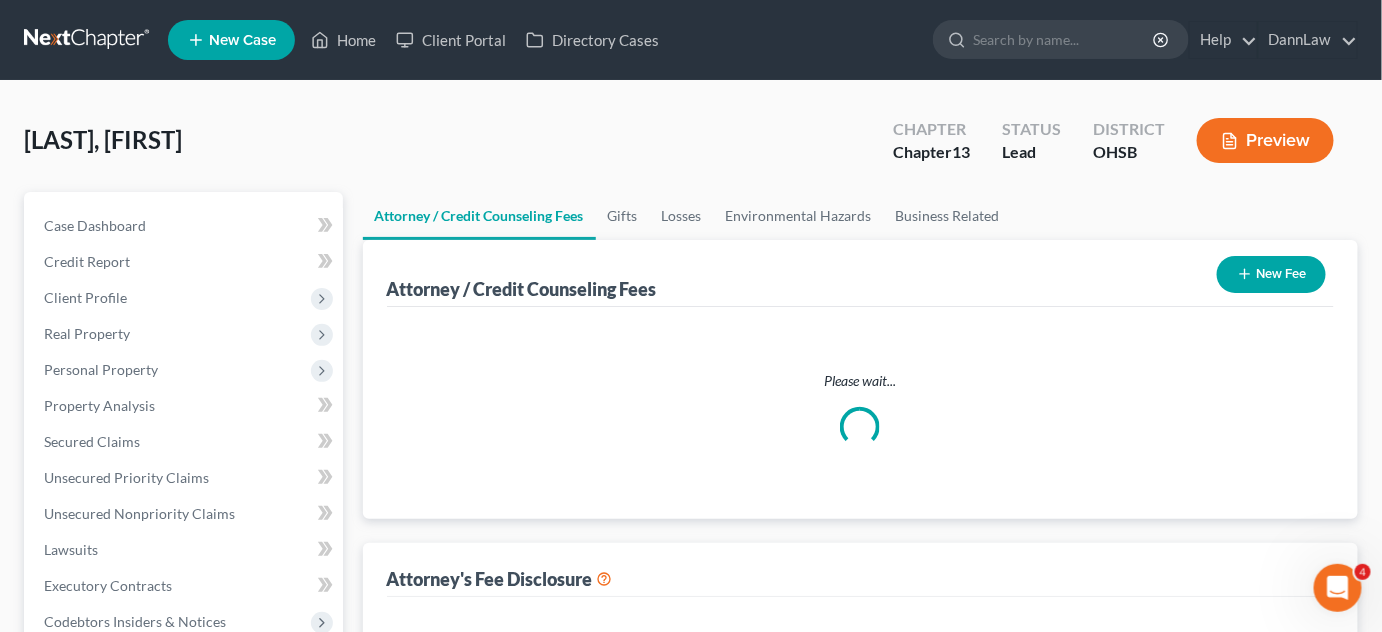 select on "2" 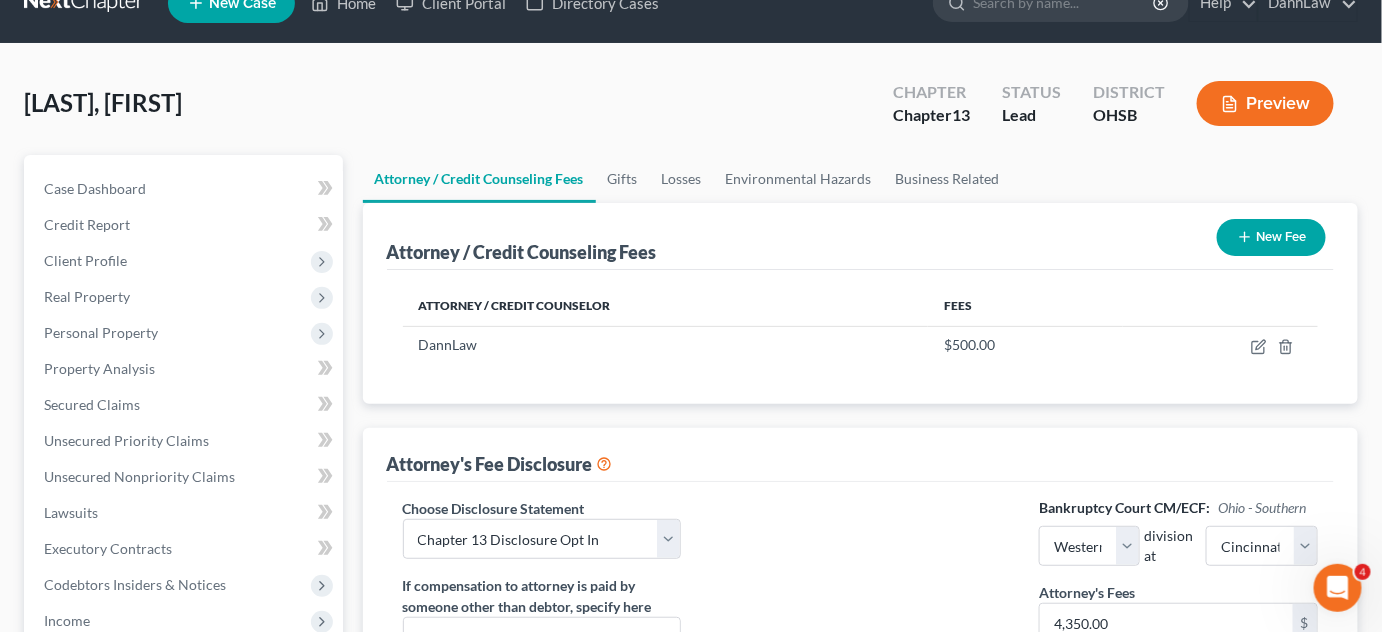 scroll, scrollTop: 552, scrollLeft: 0, axis: vertical 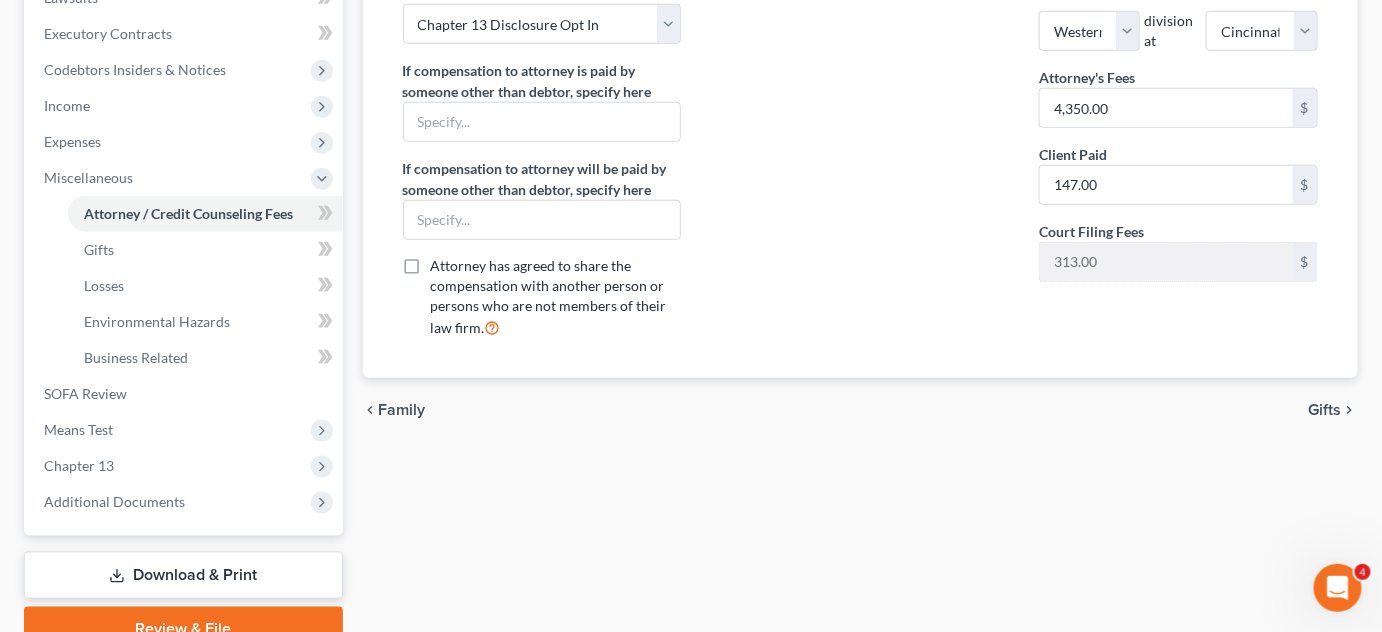 click on "[ATTORNEY NAME]" at bounding box center [861, 145] 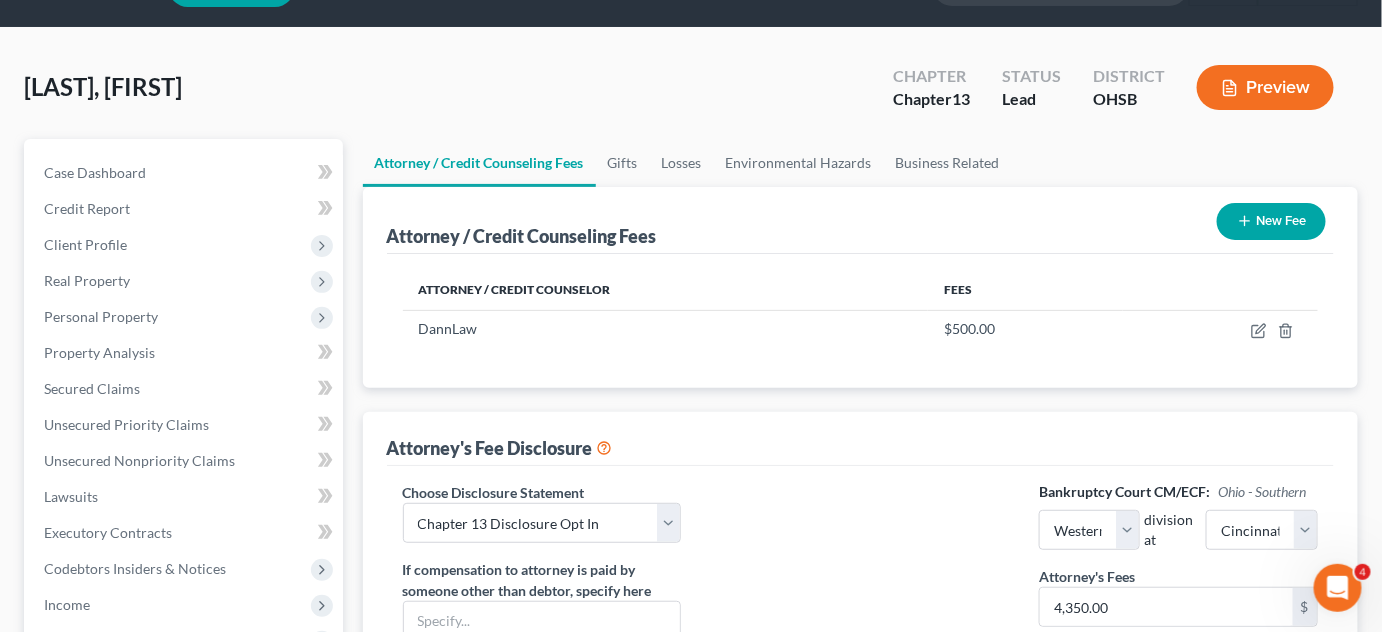 scroll, scrollTop: 0, scrollLeft: 0, axis: both 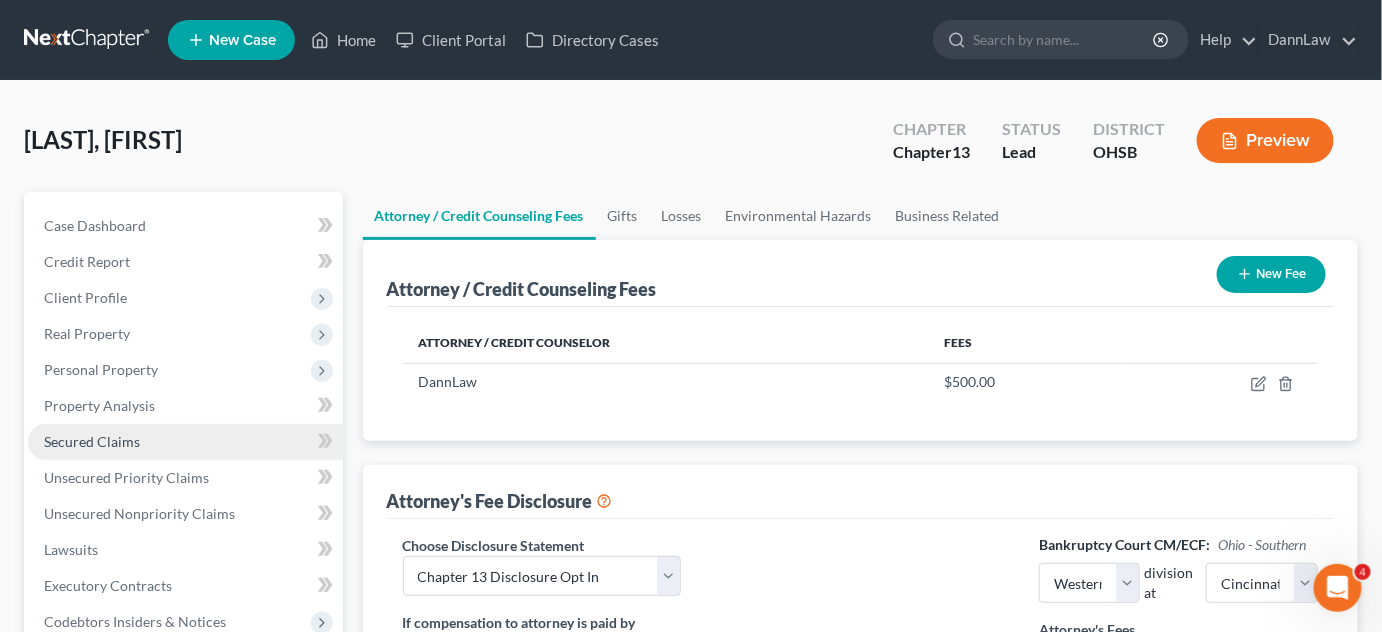 click on "Secured Claims" at bounding box center [185, 442] 